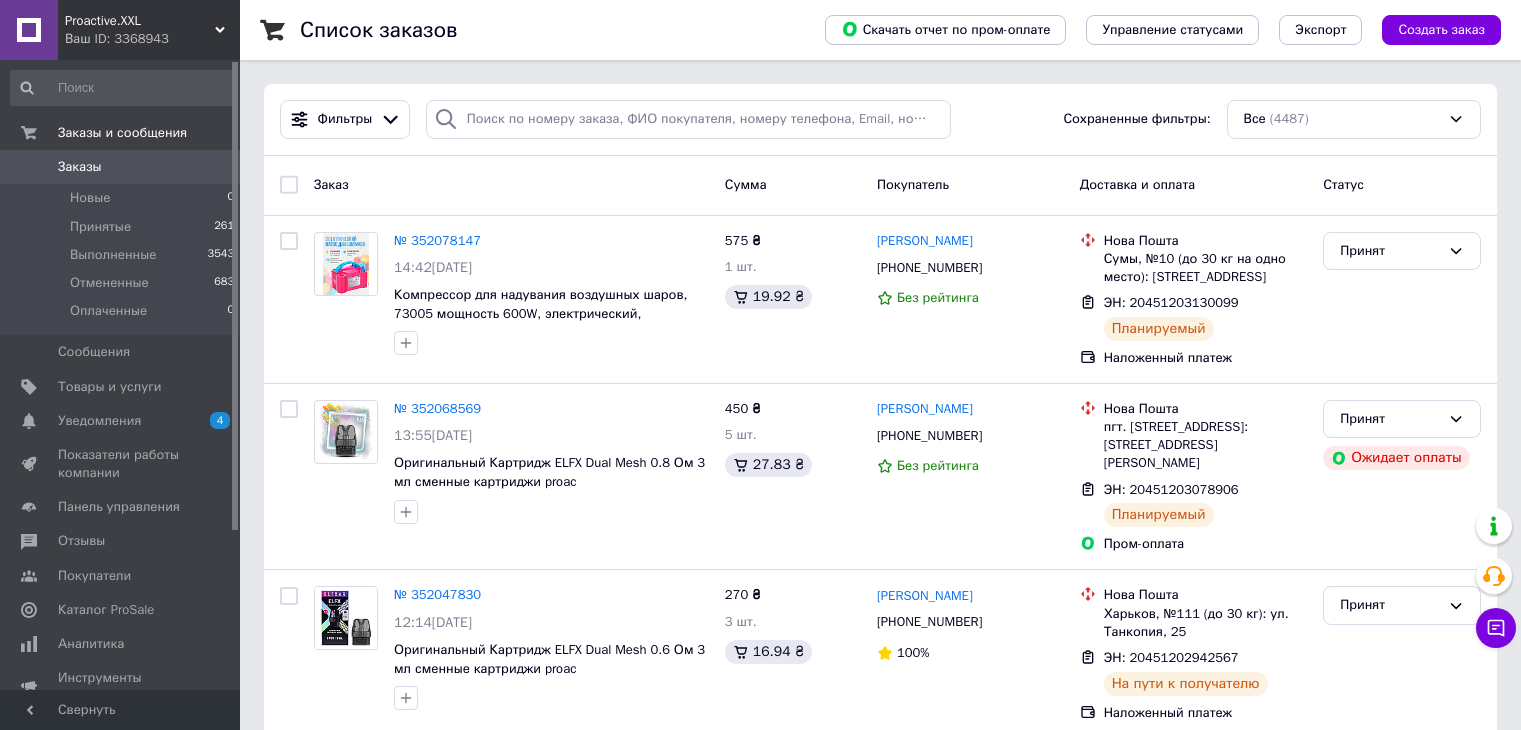 scroll, scrollTop: 0, scrollLeft: 0, axis: both 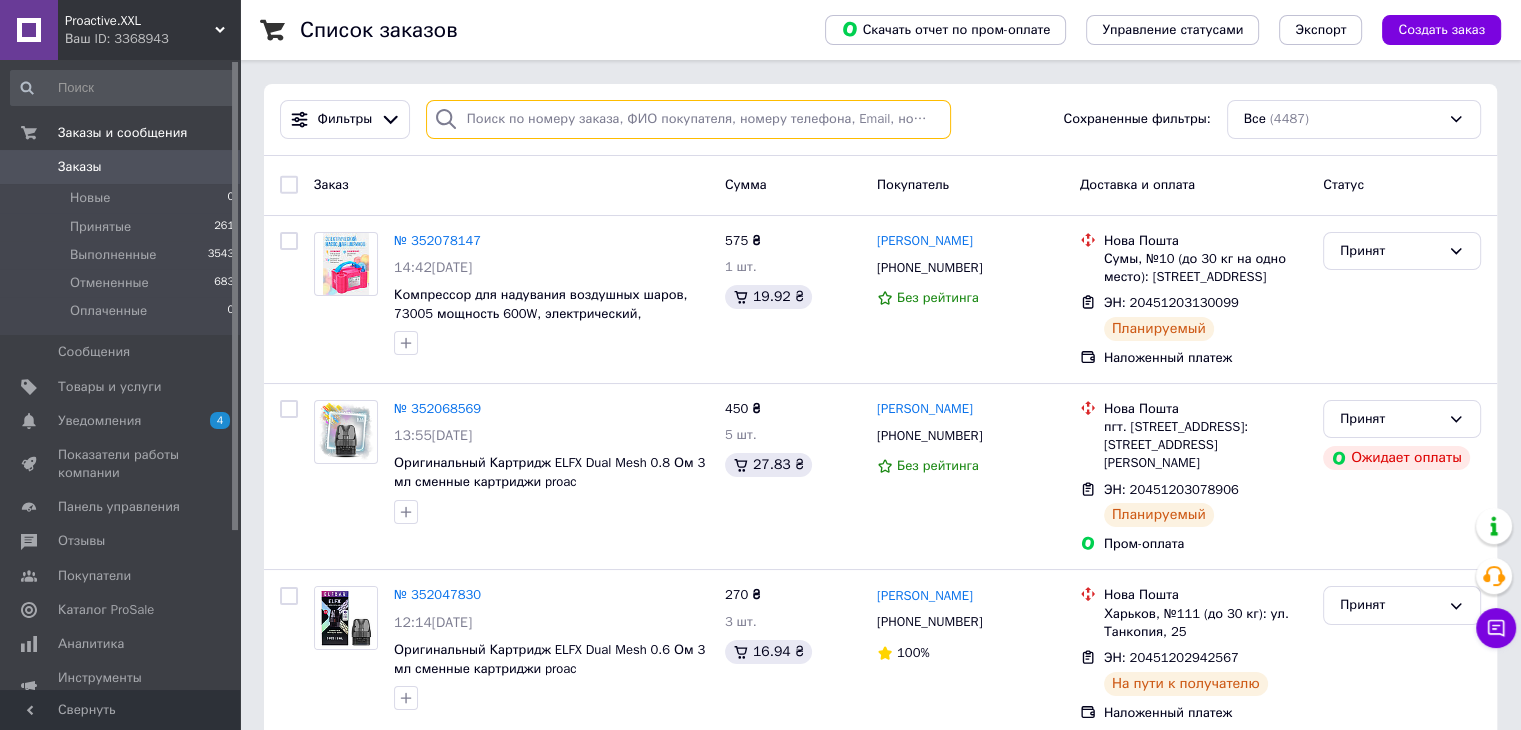 click at bounding box center (688, 119) 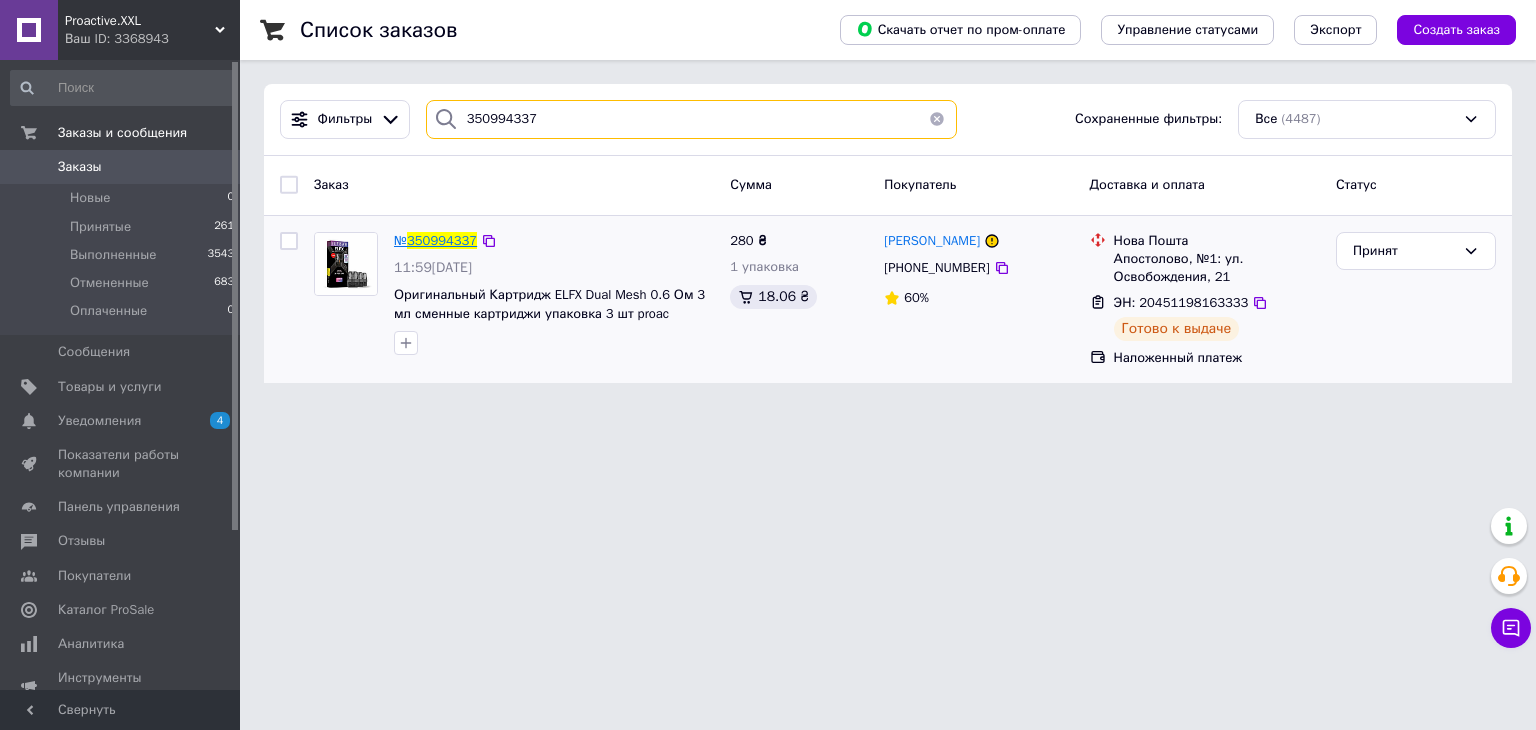 type on "350994337" 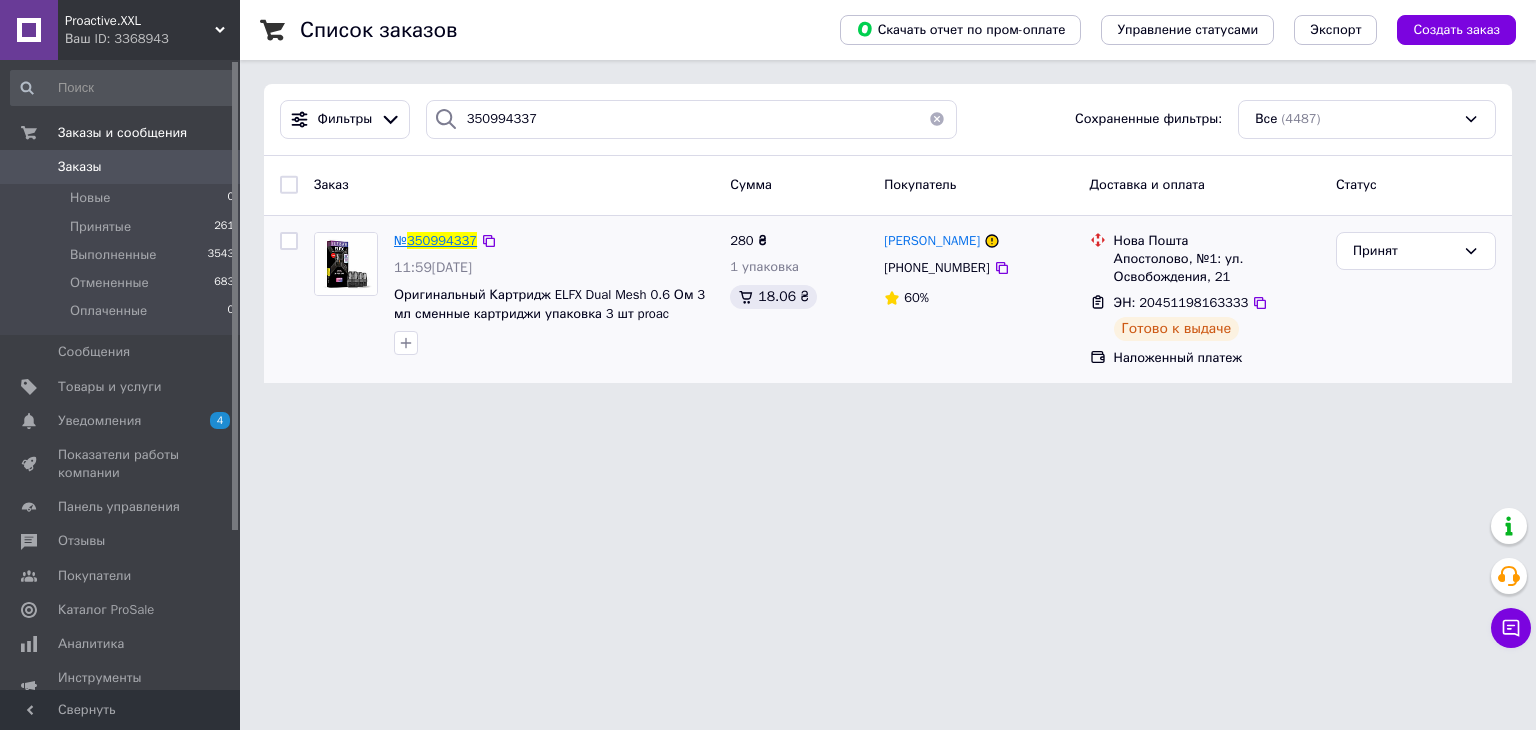 click on "350994337" at bounding box center [442, 240] 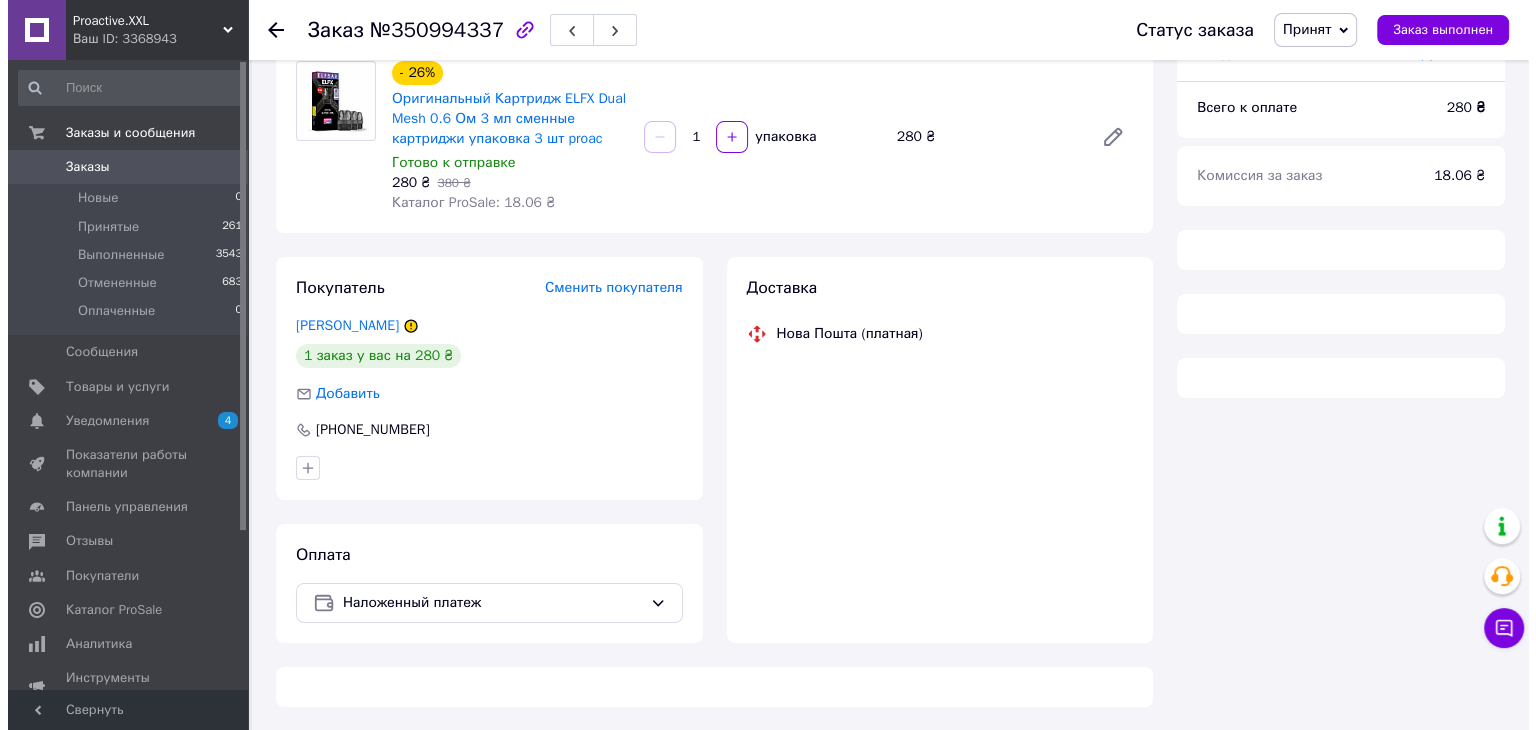 scroll, scrollTop: 172, scrollLeft: 0, axis: vertical 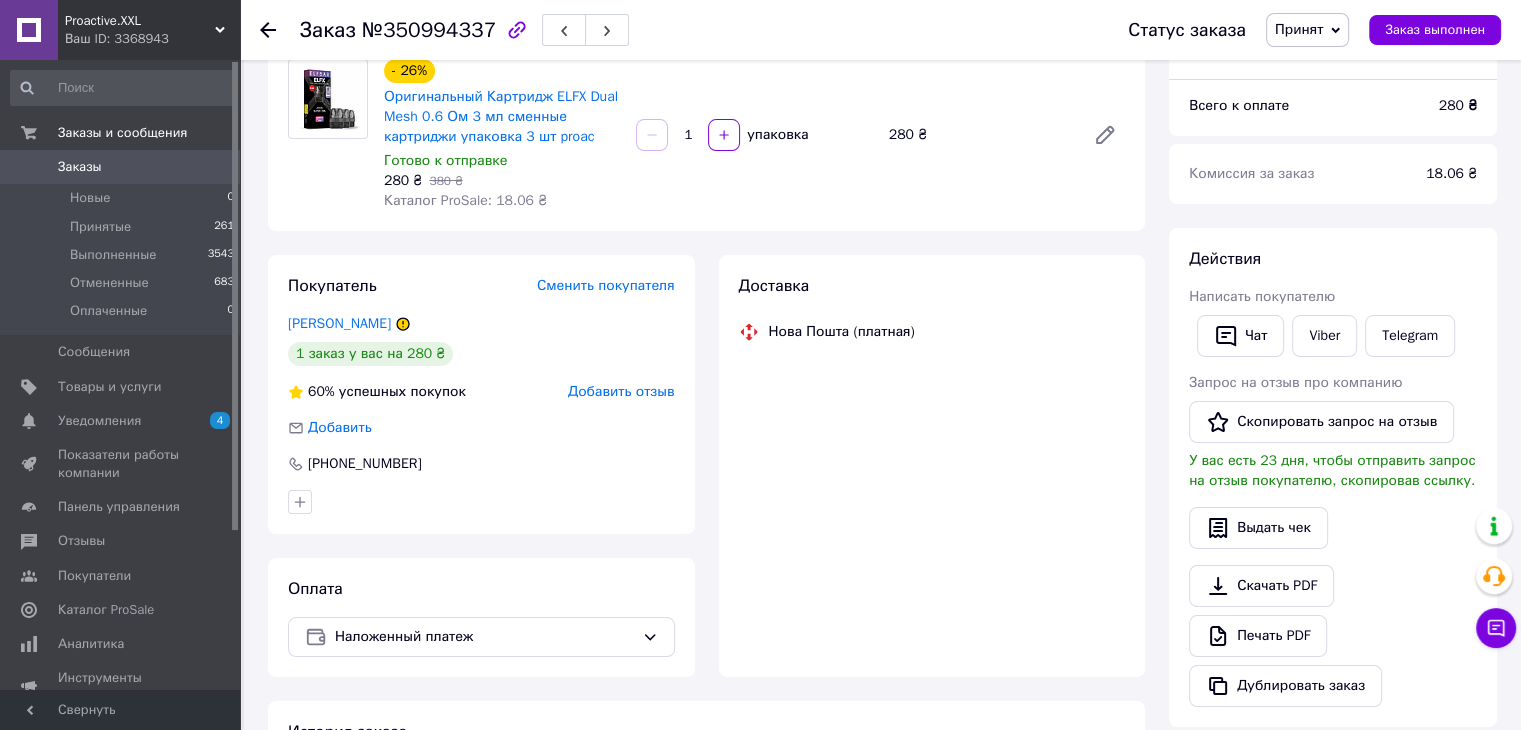 click on "Добавить отзыв" at bounding box center [621, 391] 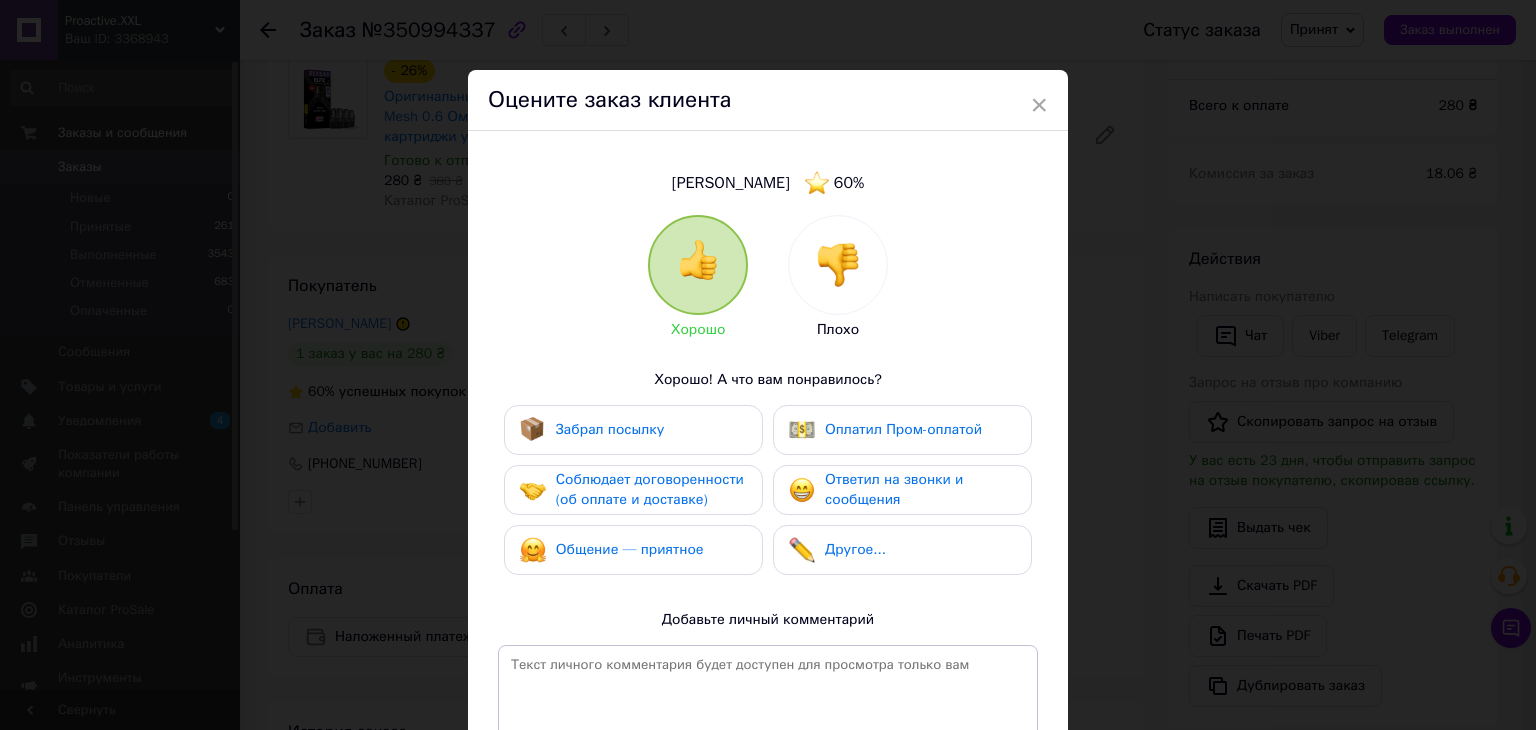 click at bounding box center (838, 265) 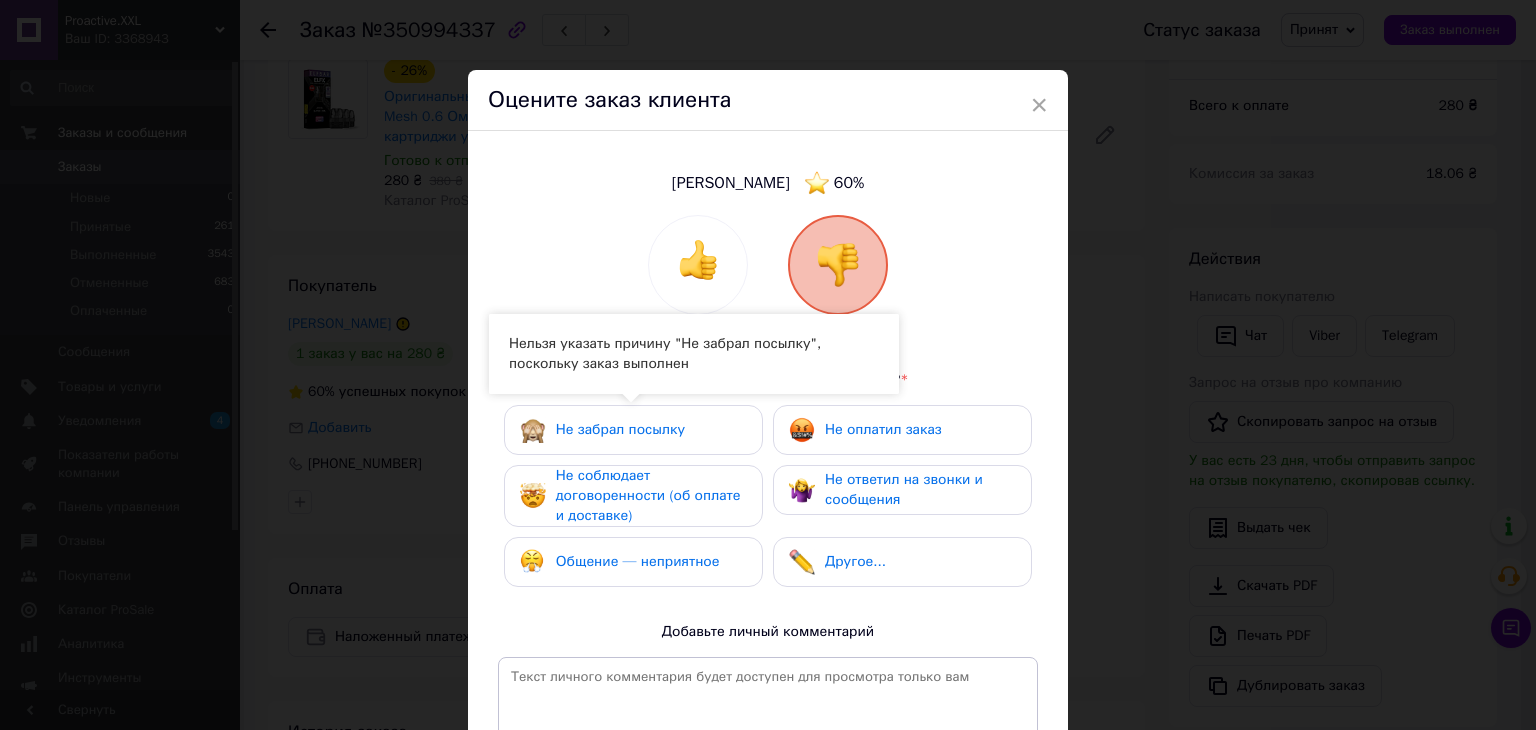 click on "Не забрал посылку" at bounding box center (620, 429) 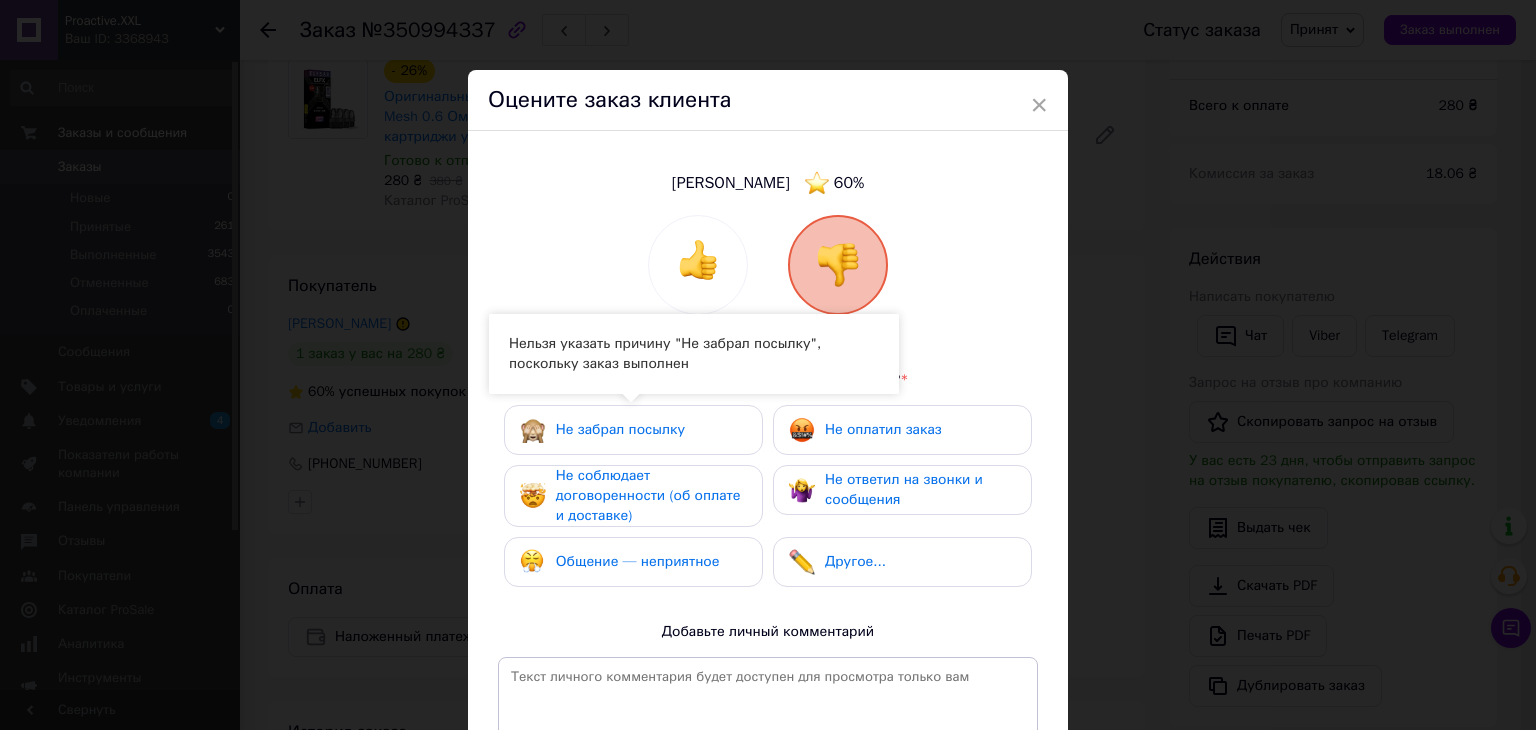 click on "Не соблюдает договоренности (об оплате и доставке)" at bounding box center (648, 495) 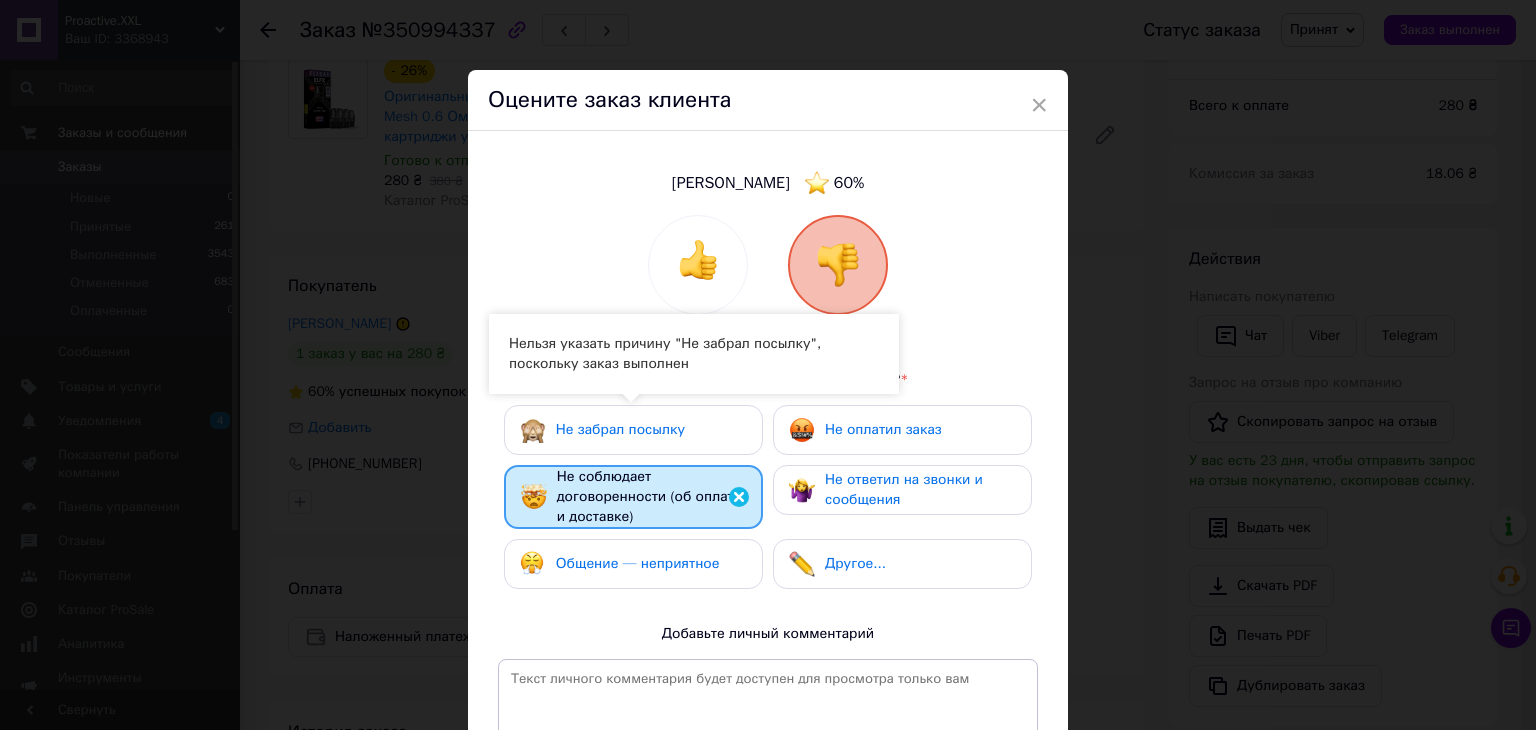 click on "Общение — неприятное" at bounding box center [638, 563] 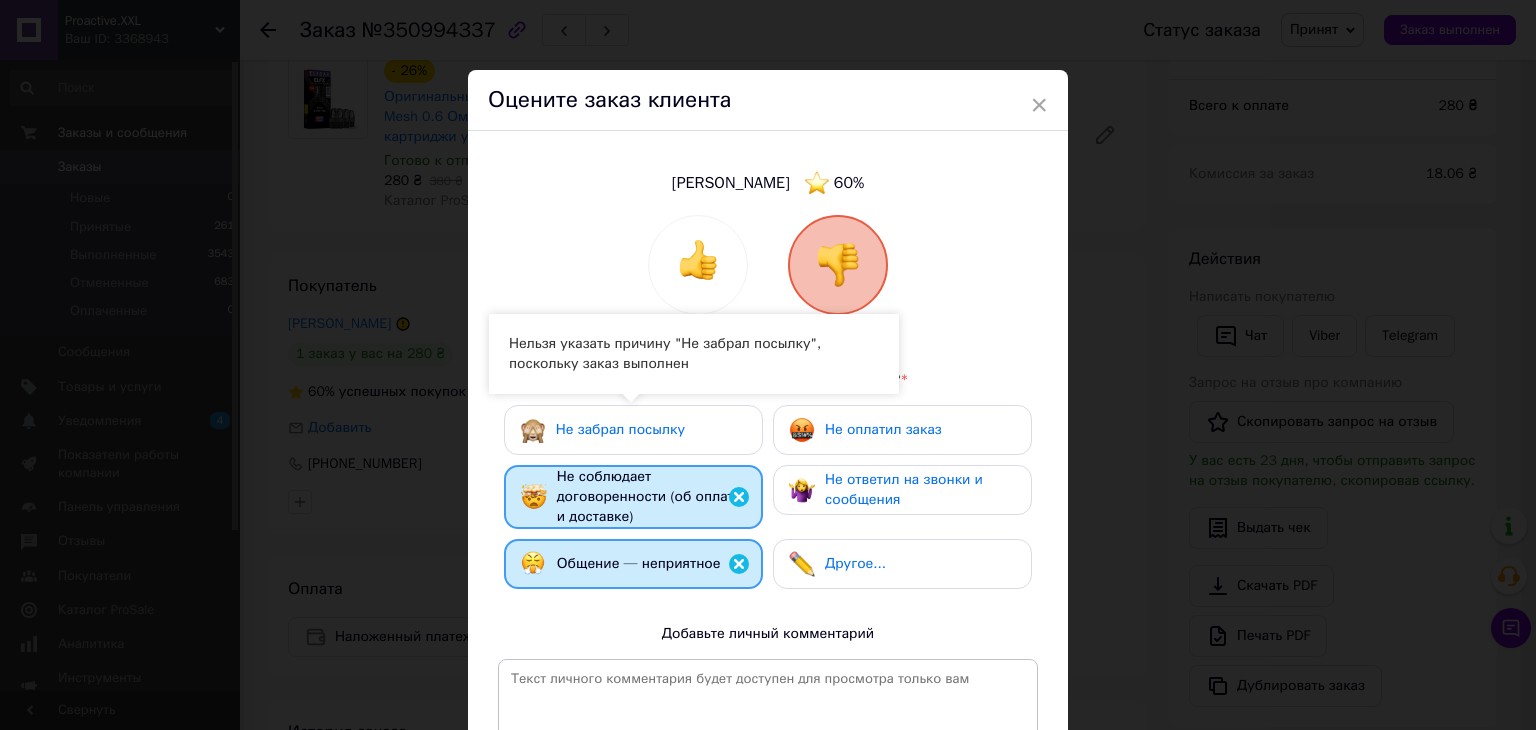 drag, startPoint x: 852, startPoint y: 462, endPoint x: 860, endPoint y: 429, distance: 33.955853 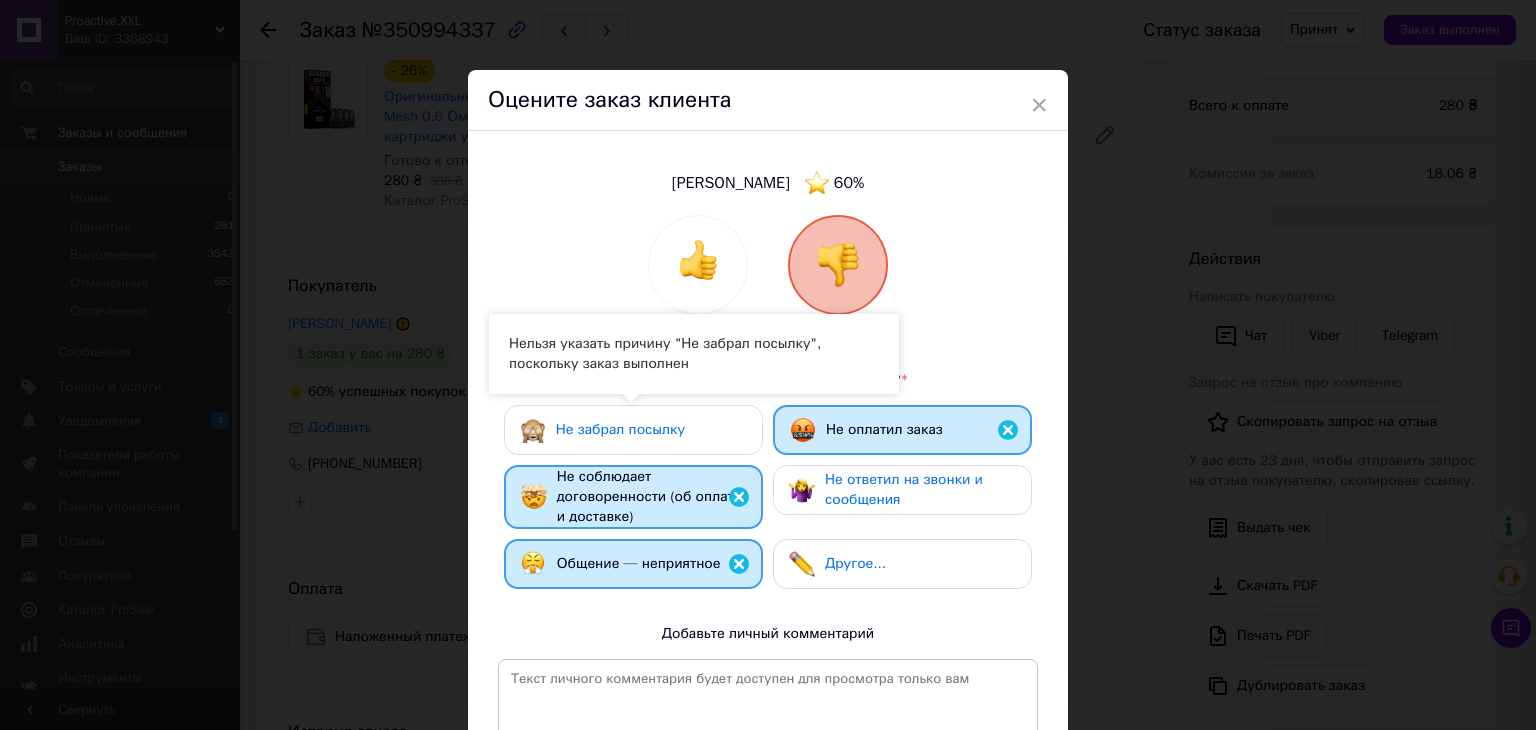 click on "Не ответил на звонки и сообщения" at bounding box center [904, 489] 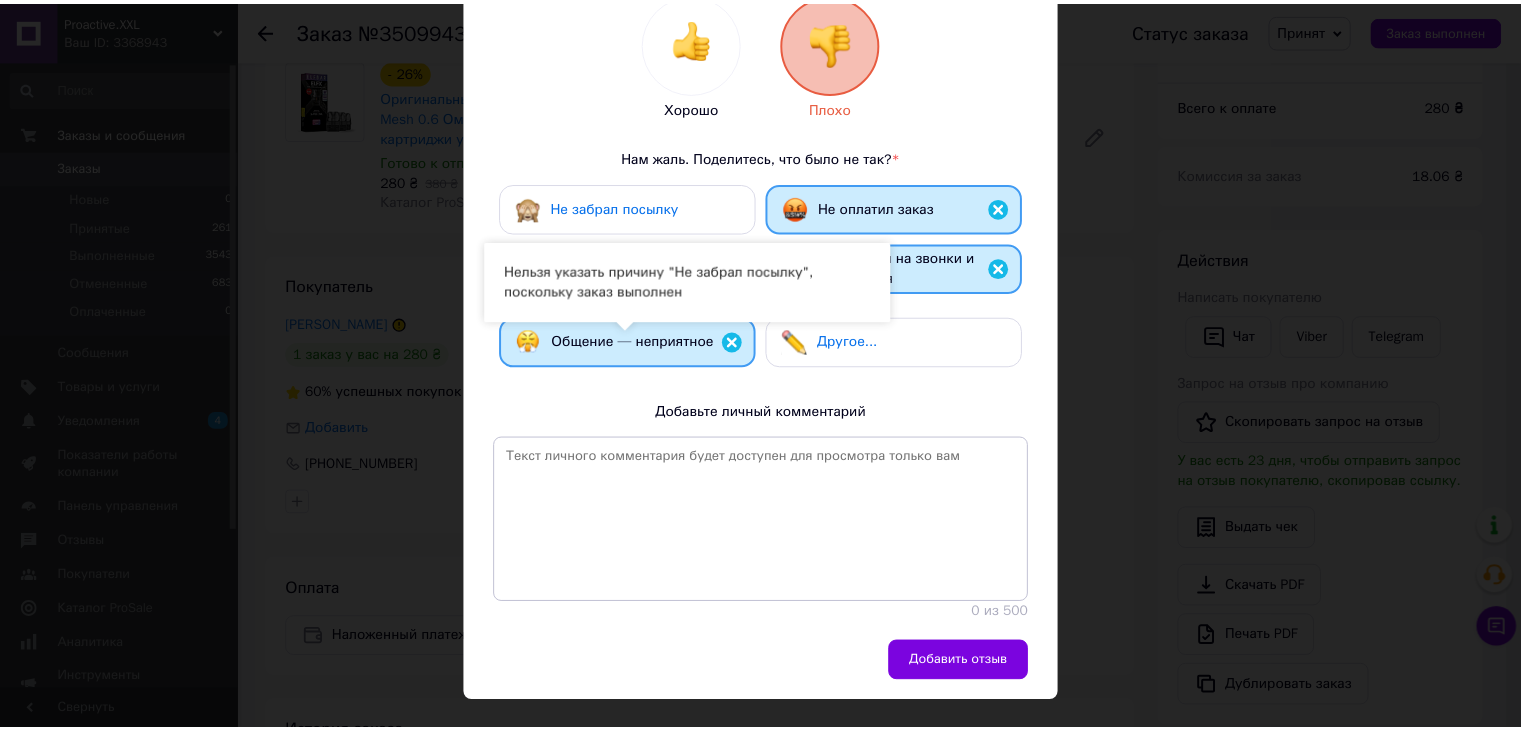 scroll, scrollTop: 262, scrollLeft: 0, axis: vertical 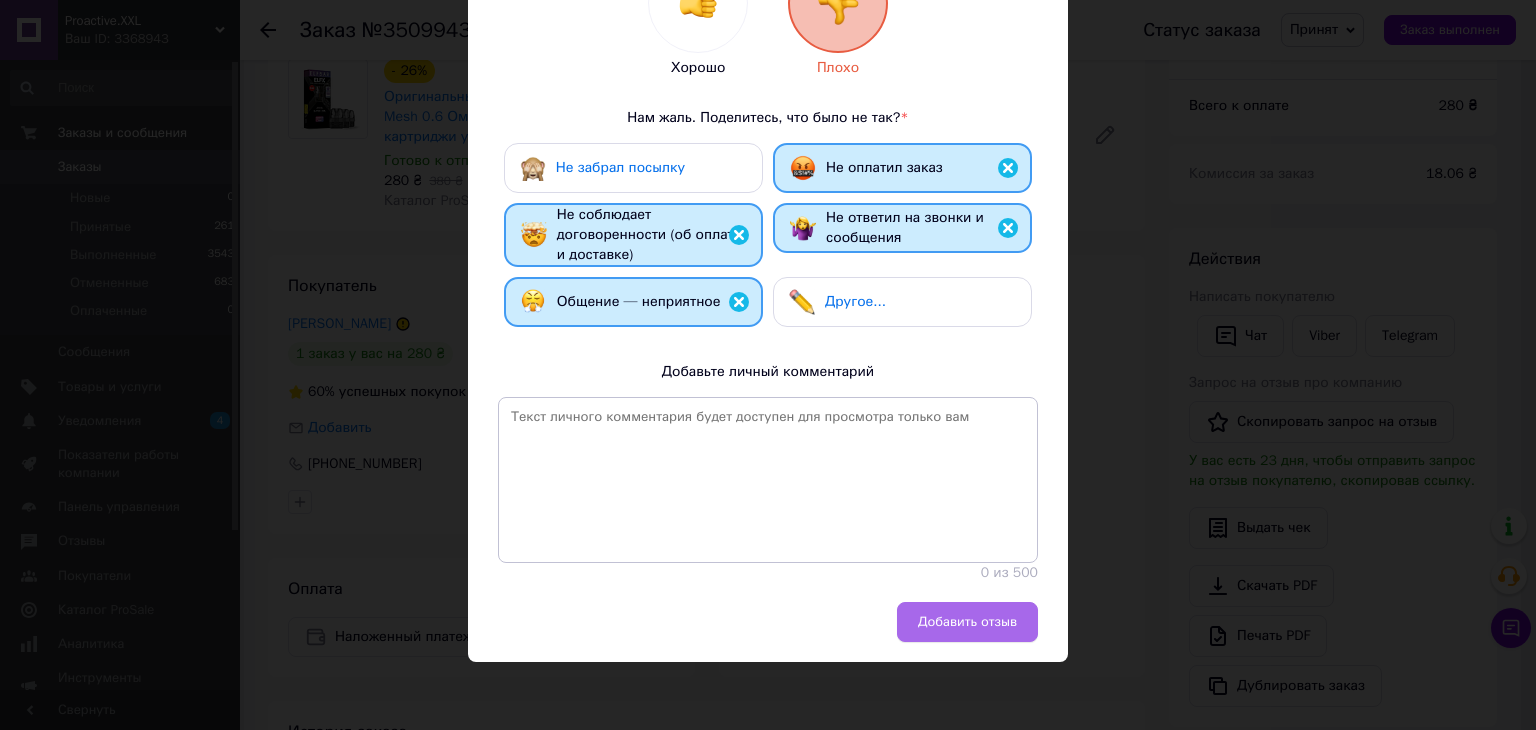 click on "Добавить отзыв" at bounding box center [967, 622] 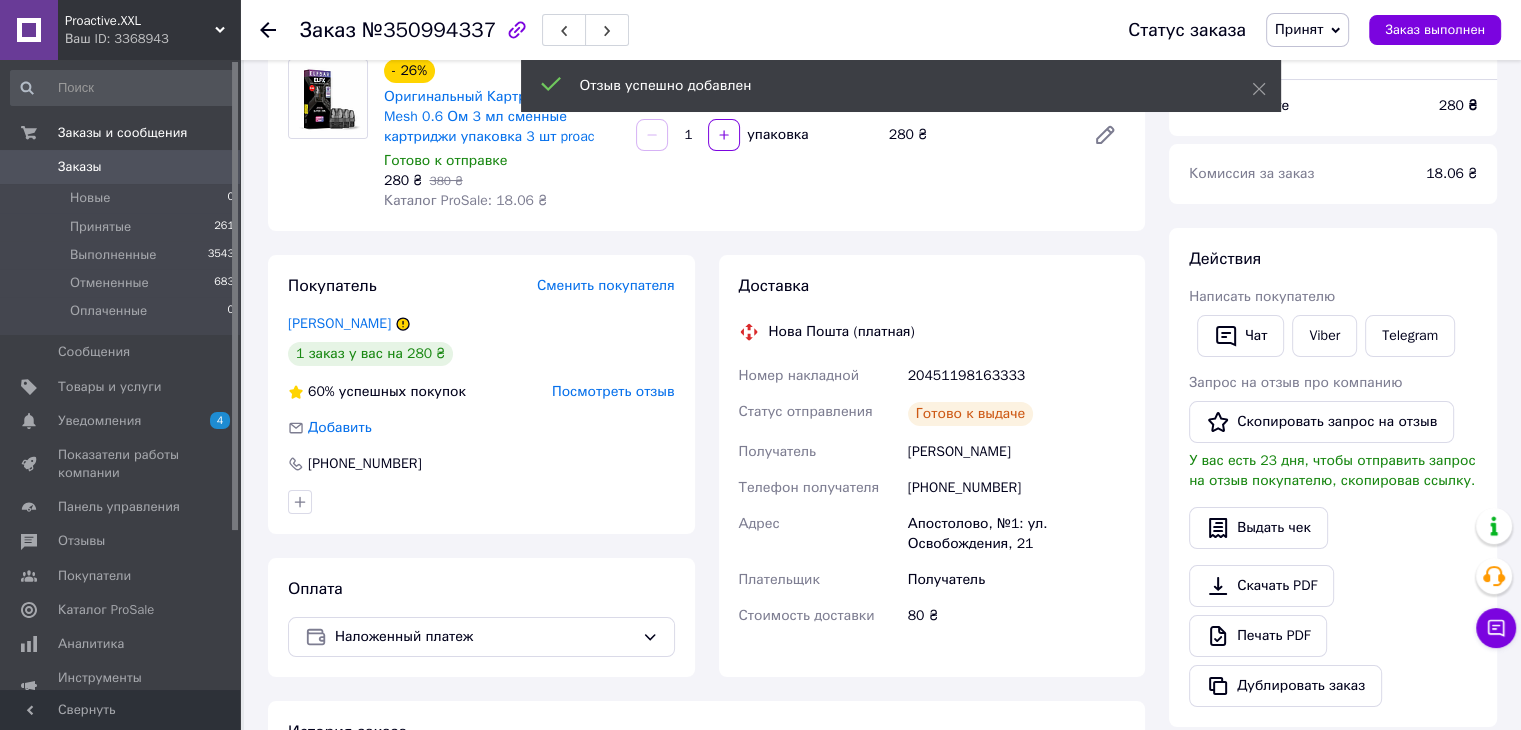 click on "Посмотреть отзыв" at bounding box center (613, 391) 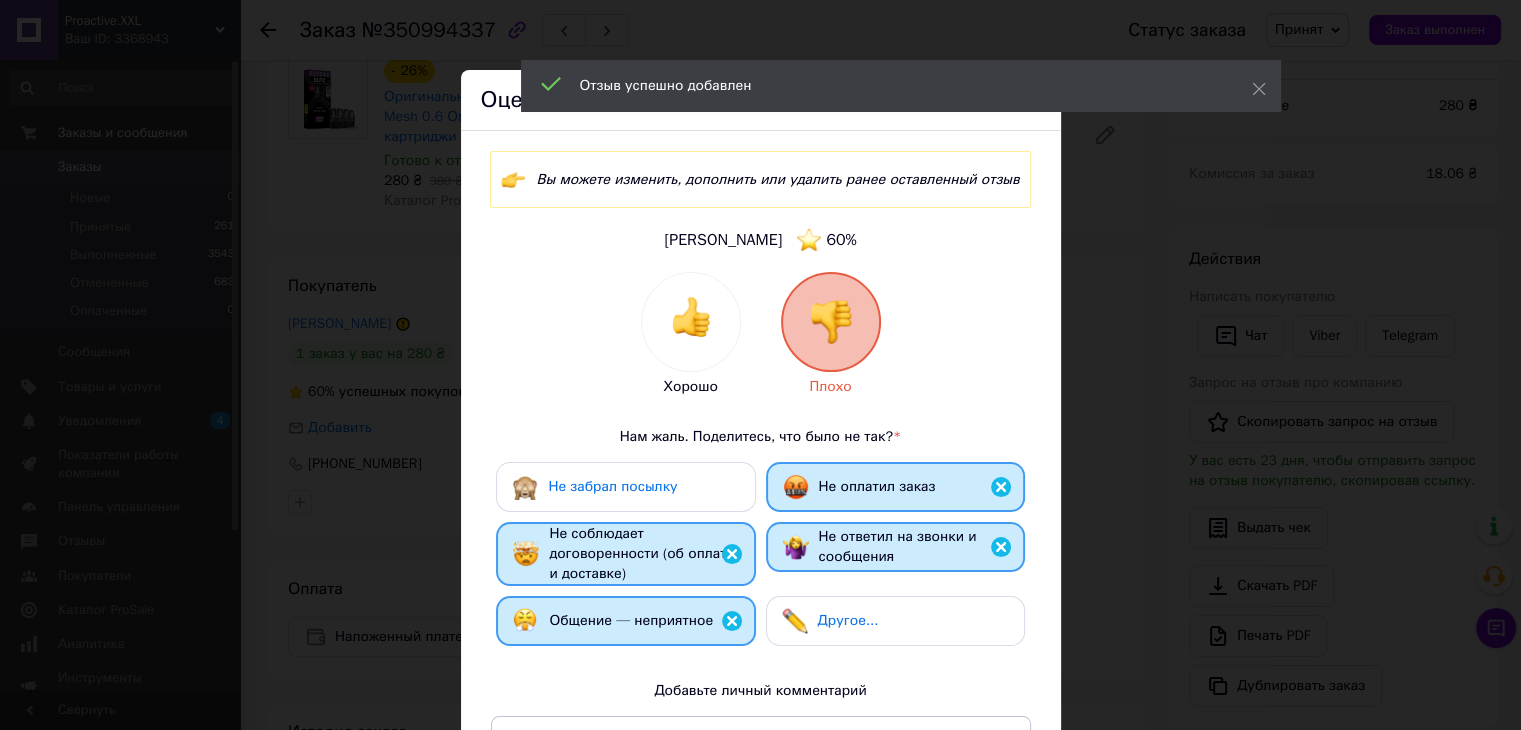 click at bounding box center [691, 317] 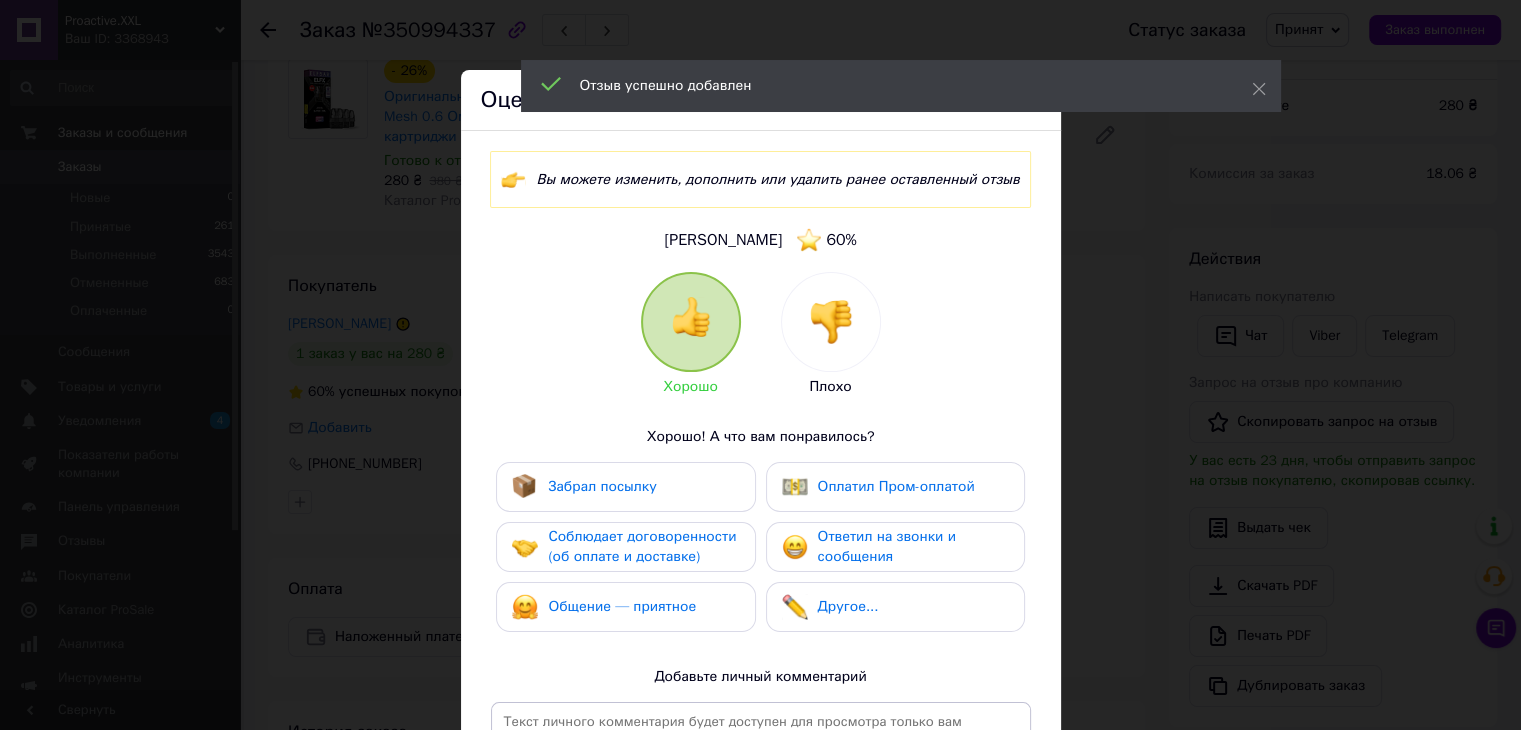 click at bounding box center [831, 322] 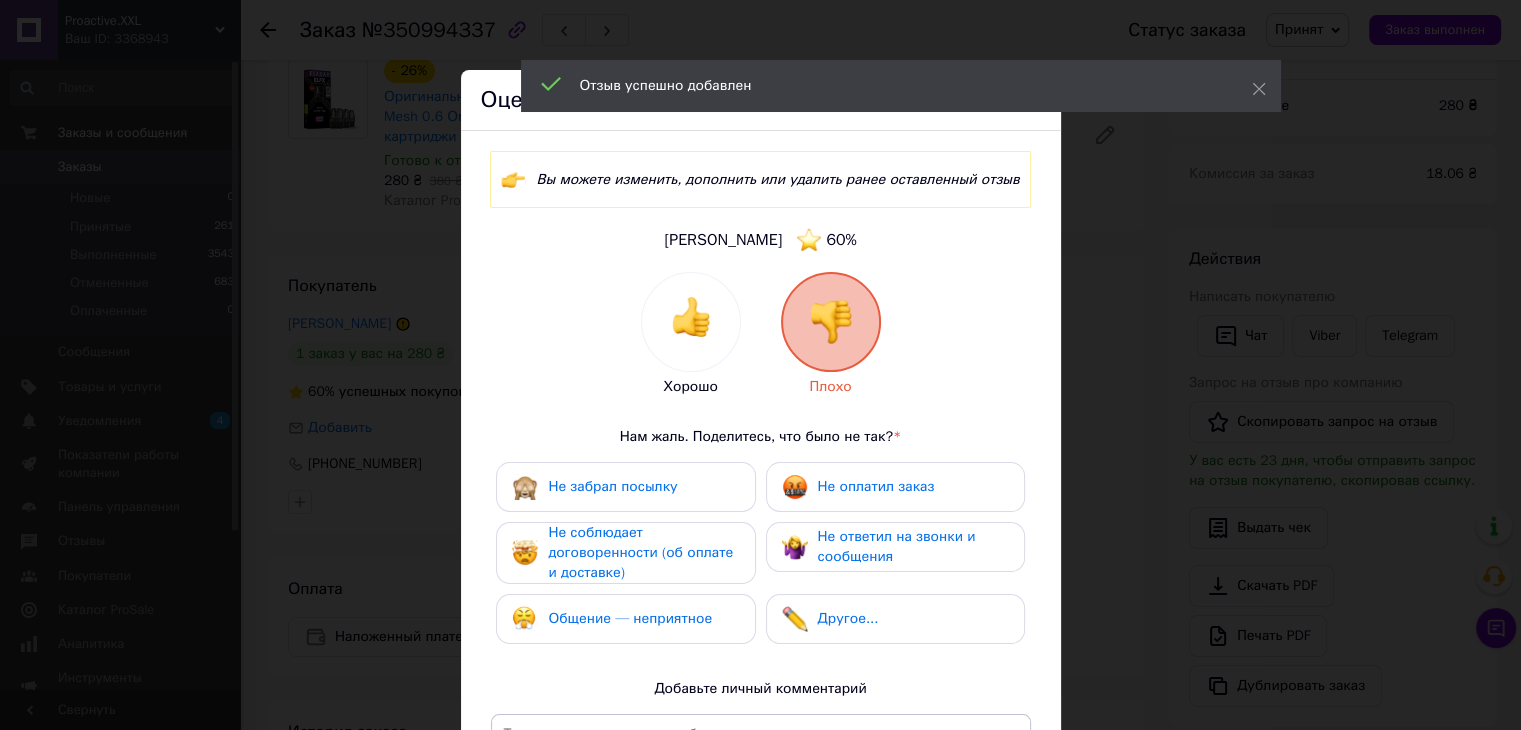 click on "Не забрал посылку" at bounding box center (625, 487) 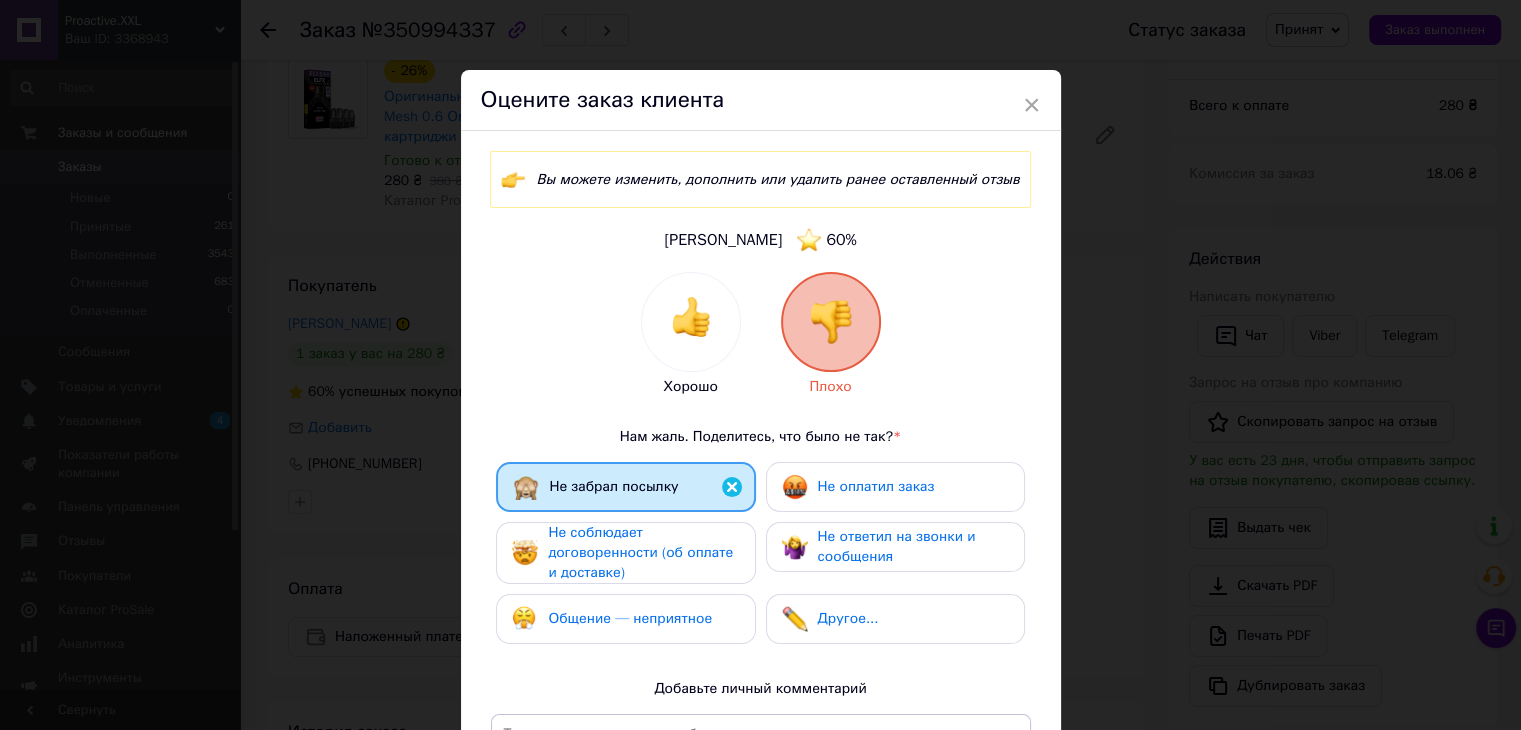 click on "Не забрал посылку Не оплатил заказ Не соблюдает договоренности (об оплате и доставке) Не ответил на звонки и сообщения Общение — неприятное Другое..." at bounding box center (761, 558) 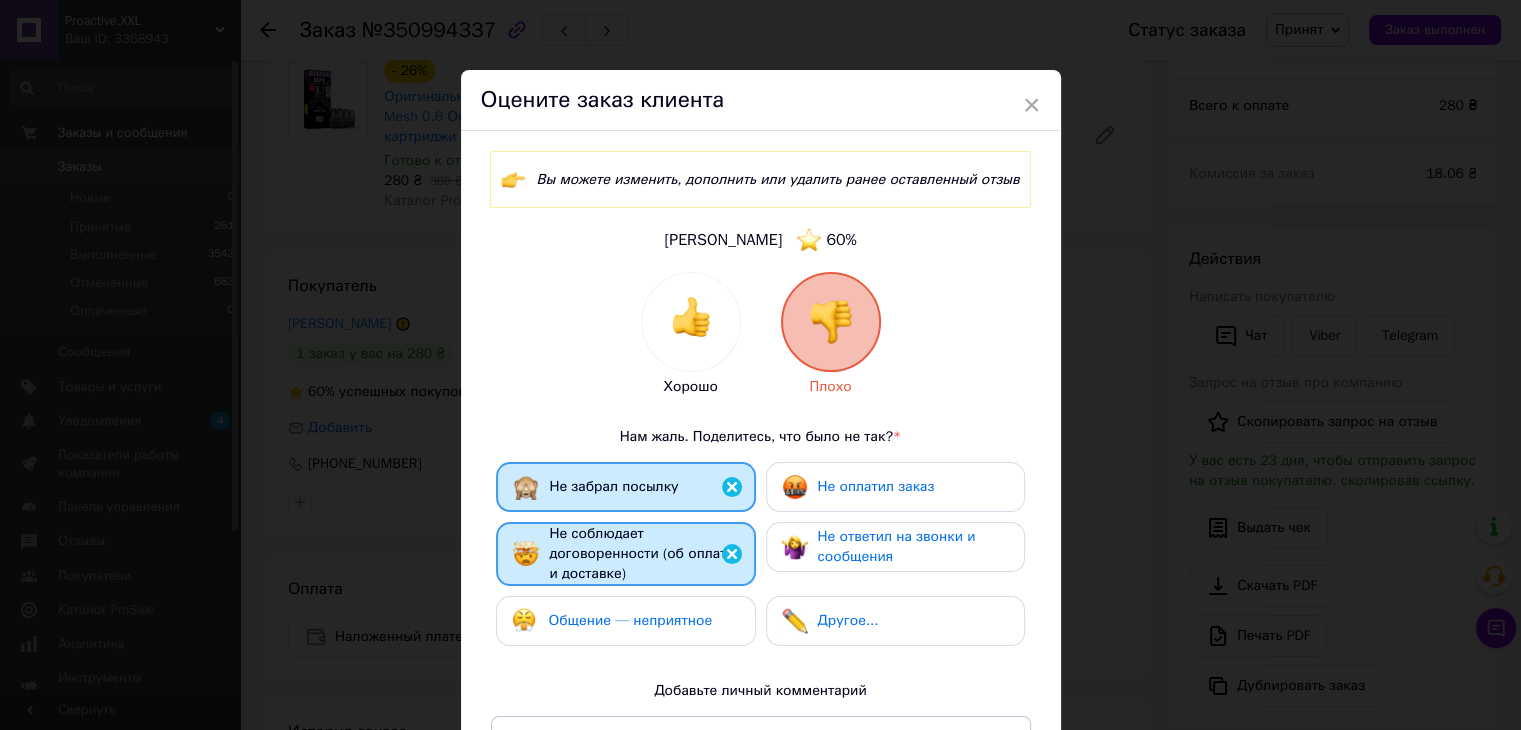 click on "Общение — неприятное" at bounding box center (630, 620) 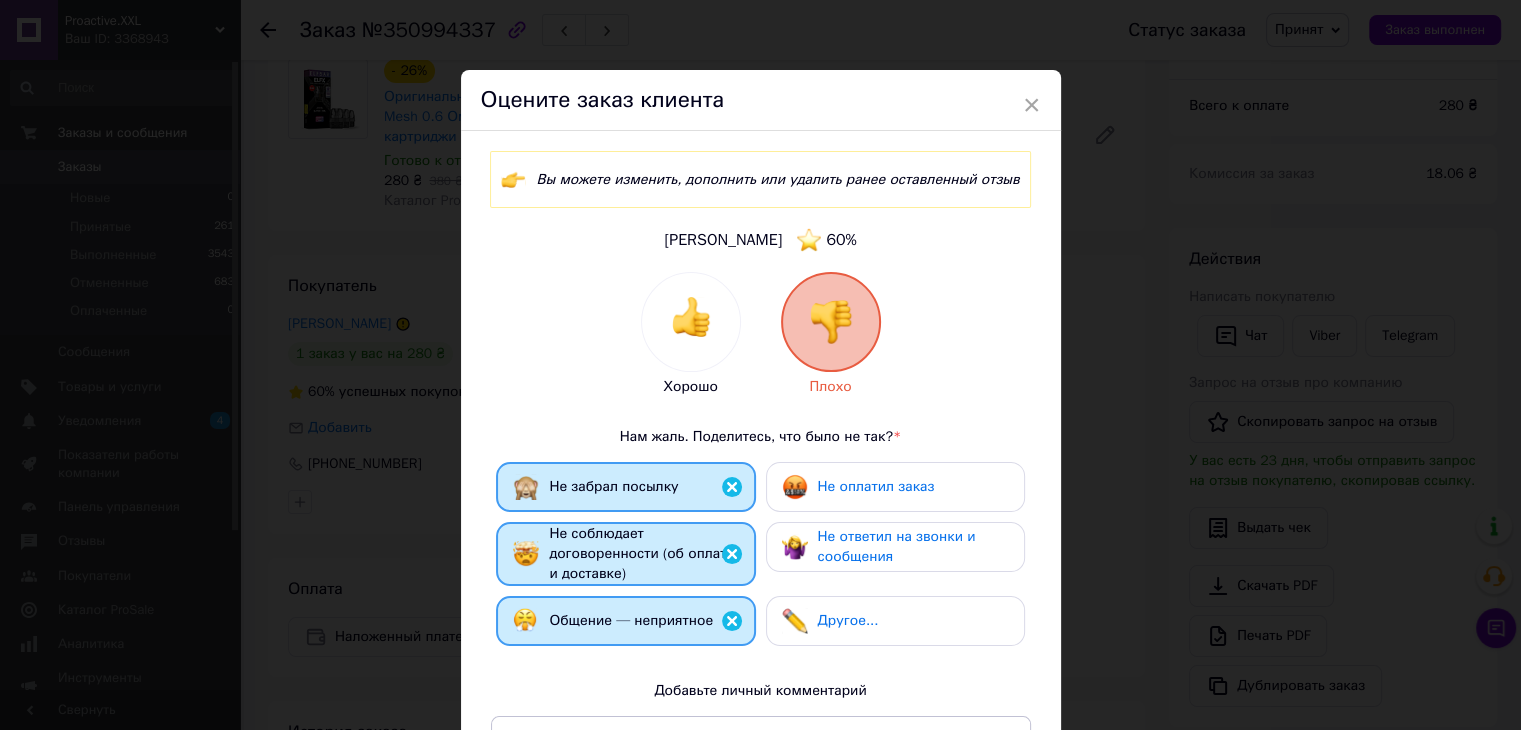 click on "Не забрал посылку Не оплатил заказ Не соблюдает договоренности (об оплате и доставке) Не ответил на звонки и сообщения Общение — неприятное Другое..." at bounding box center (761, 559) 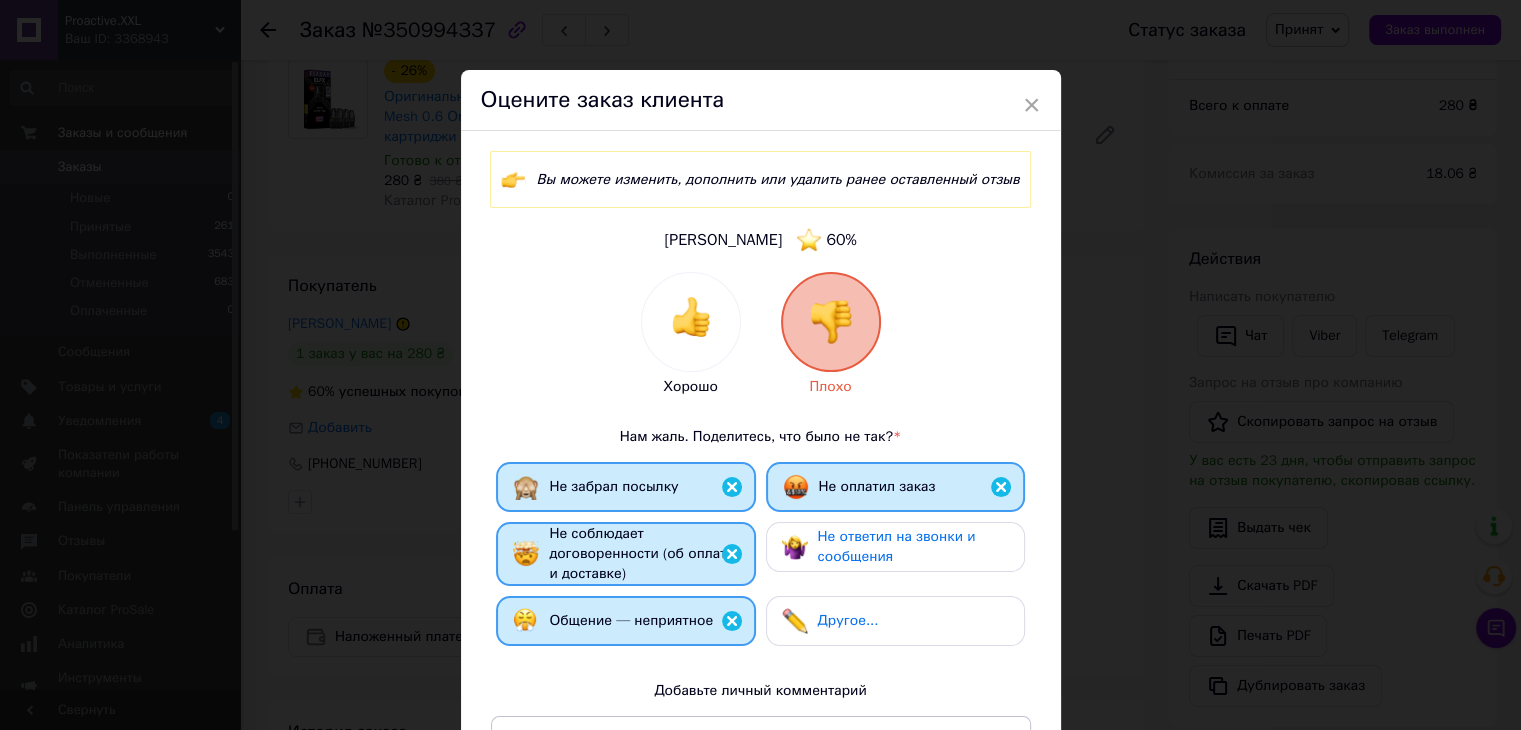 click on "Не ответил на звонки и сообщения" at bounding box center [897, 546] 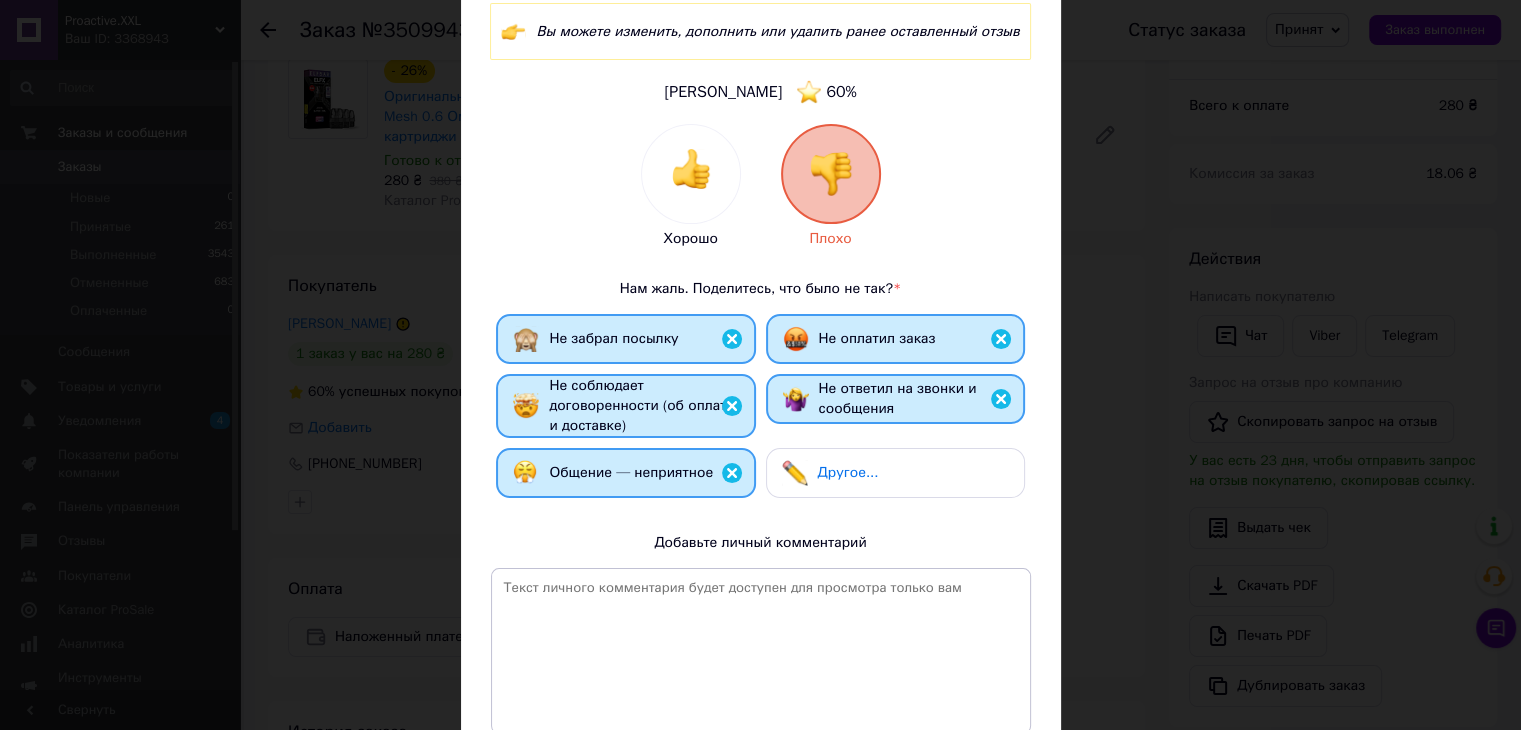 scroll, scrollTop: 319, scrollLeft: 0, axis: vertical 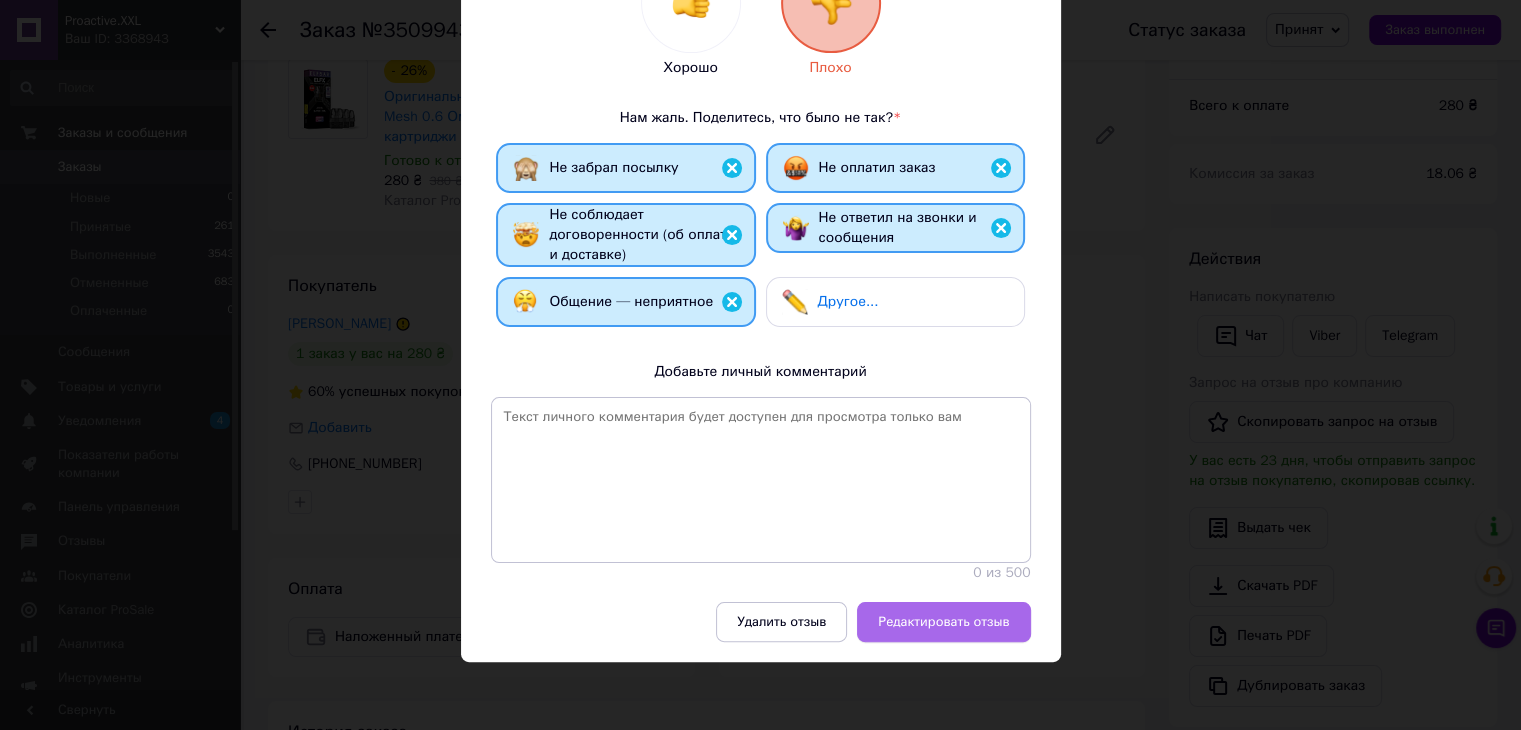 click on "Редактировать отзыв" at bounding box center (943, 622) 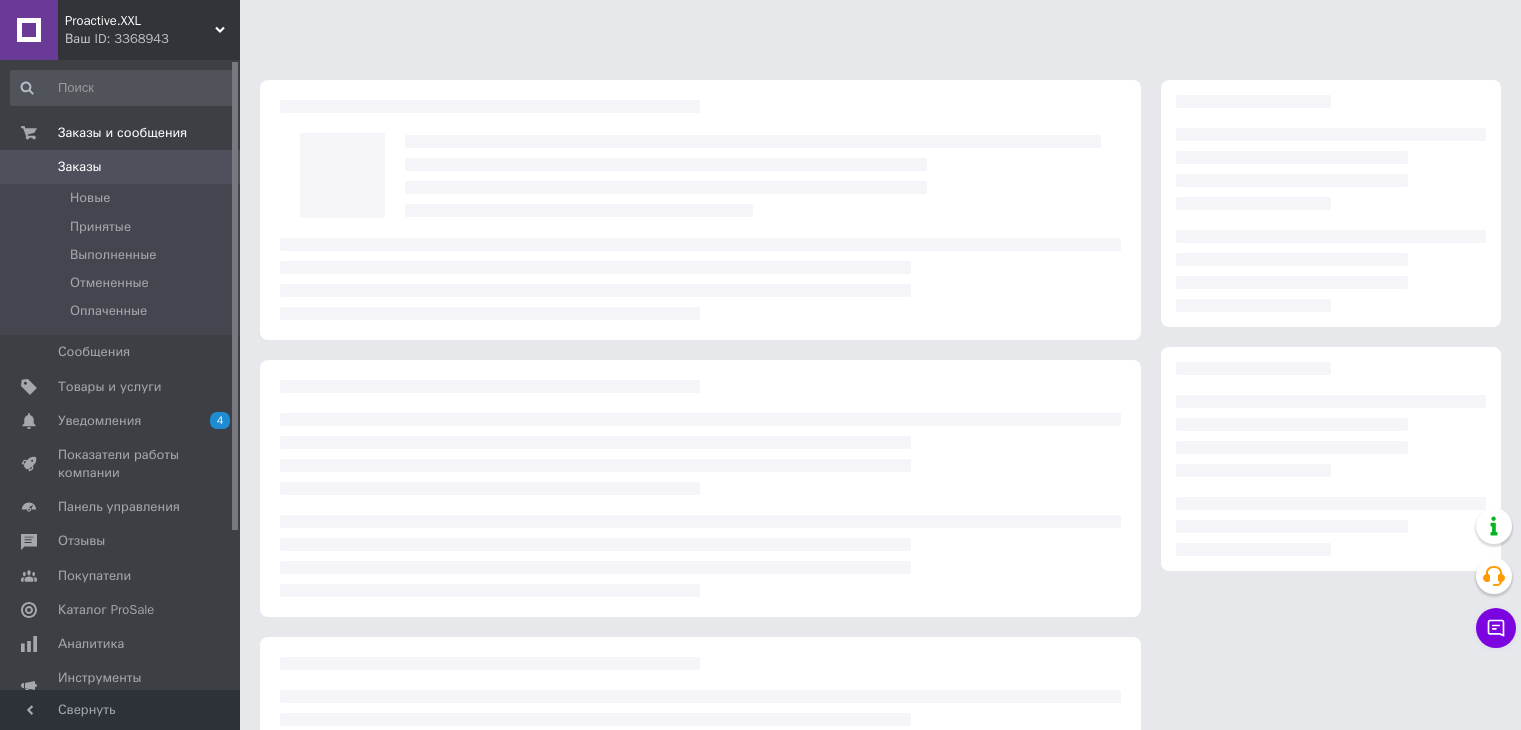 scroll, scrollTop: 172, scrollLeft: 0, axis: vertical 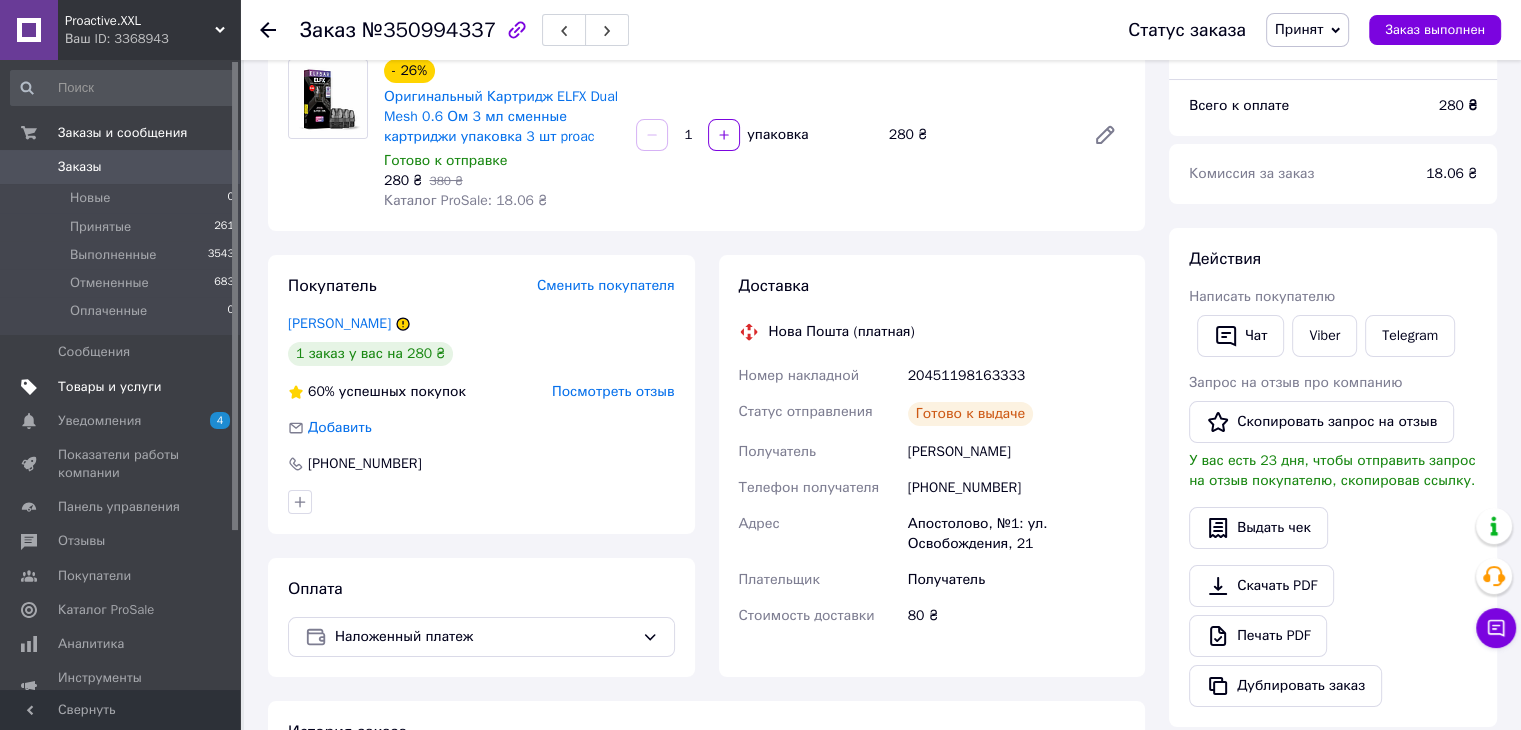click on "Товары и услуги" at bounding box center [110, 387] 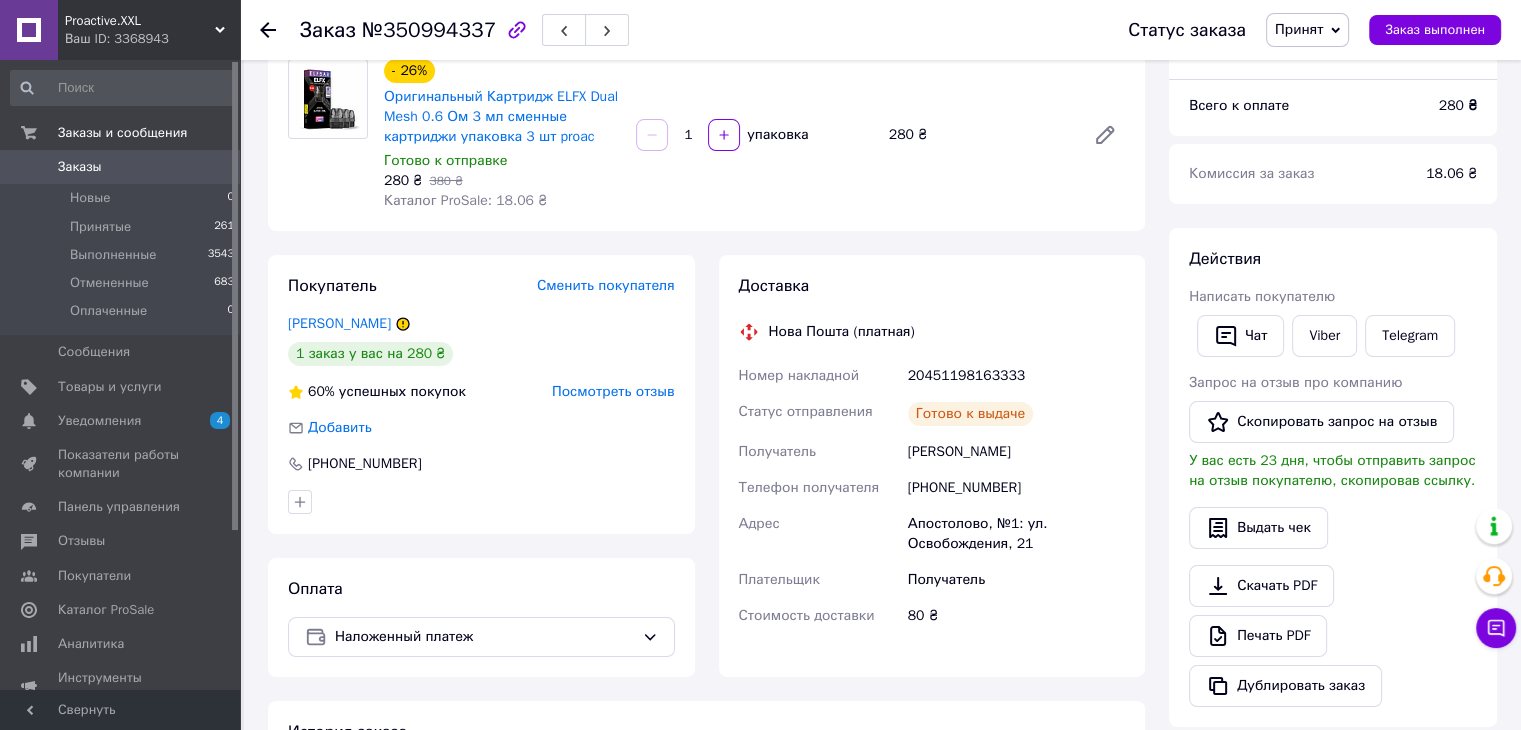 scroll, scrollTop: 0, scrollLeft: 0, axis: both 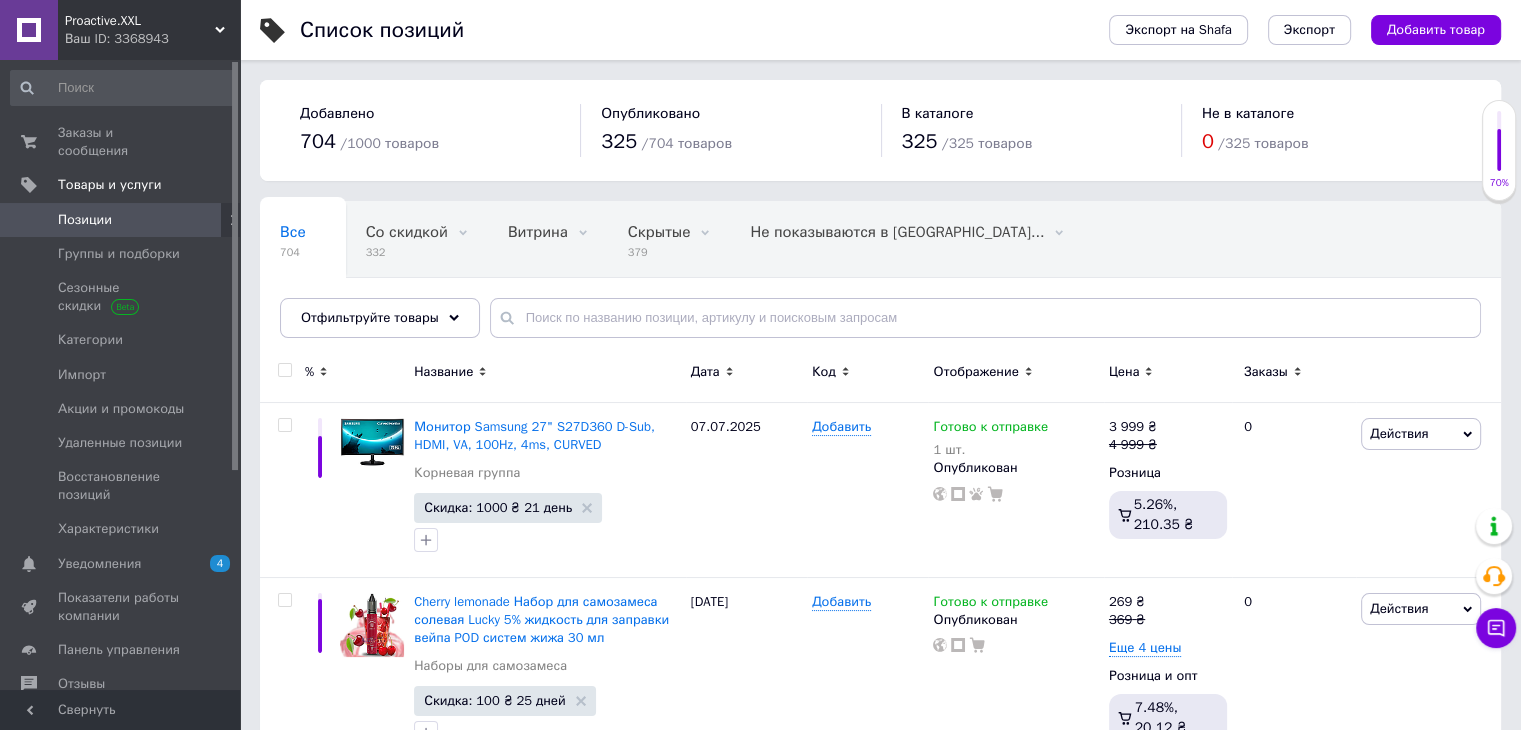 click on "Proactive.XXL Ваш ID: 3368943" at bounding box center (149, 30) 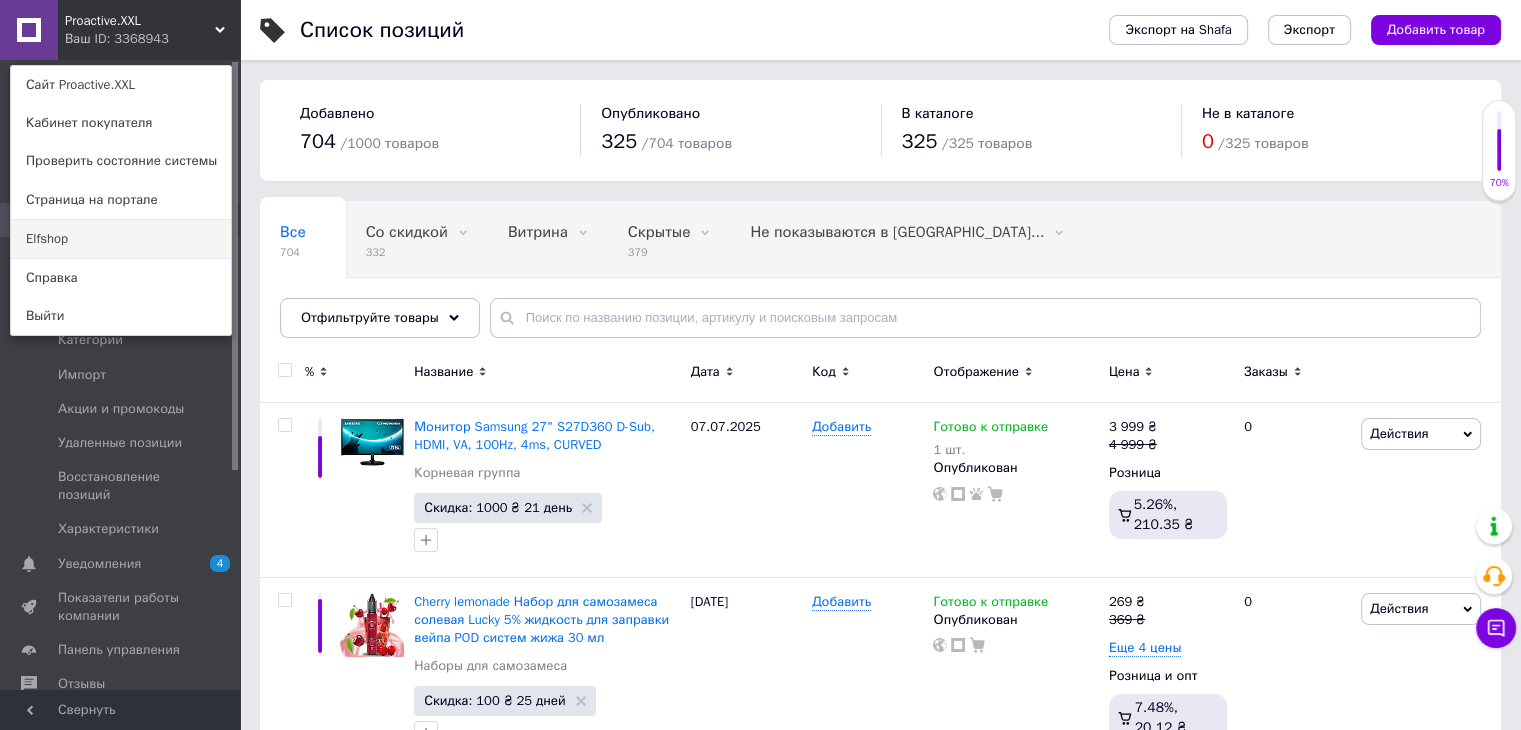 click on "Elfshop" at bounding box center (121, 239) 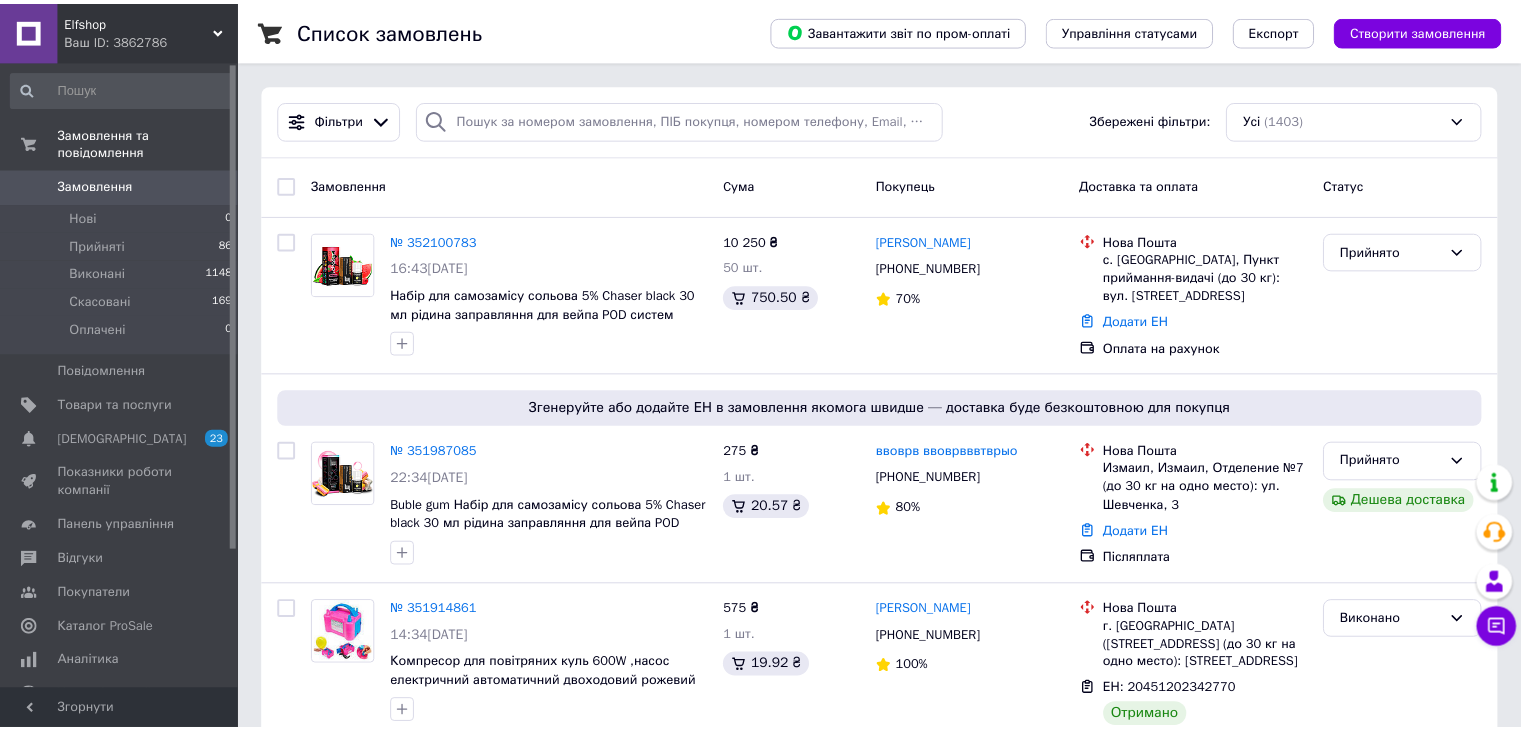 scroll, scrollTop: 0, scrollLeft: 0, axis: both 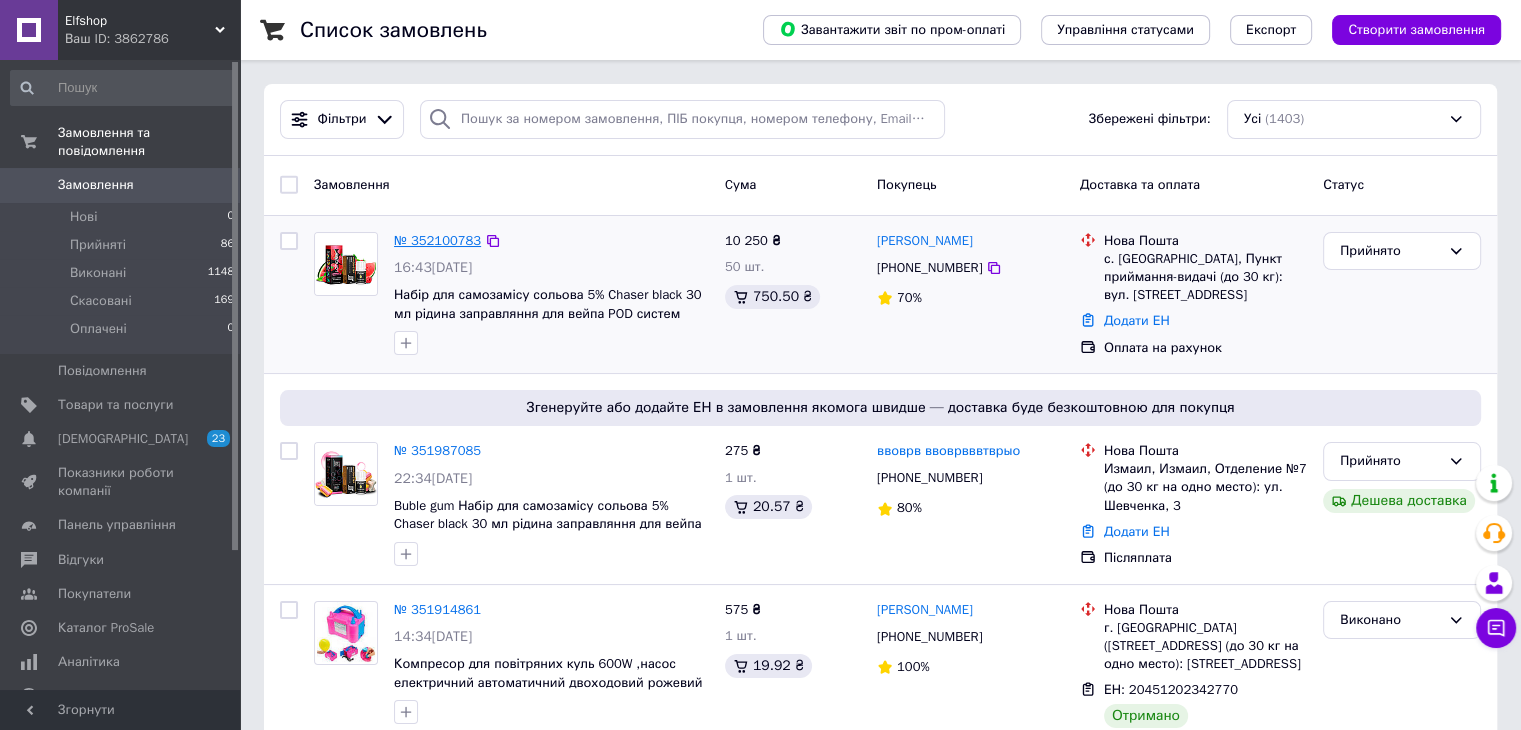 click on "№ 352100783" at bounding box center (437, 240) 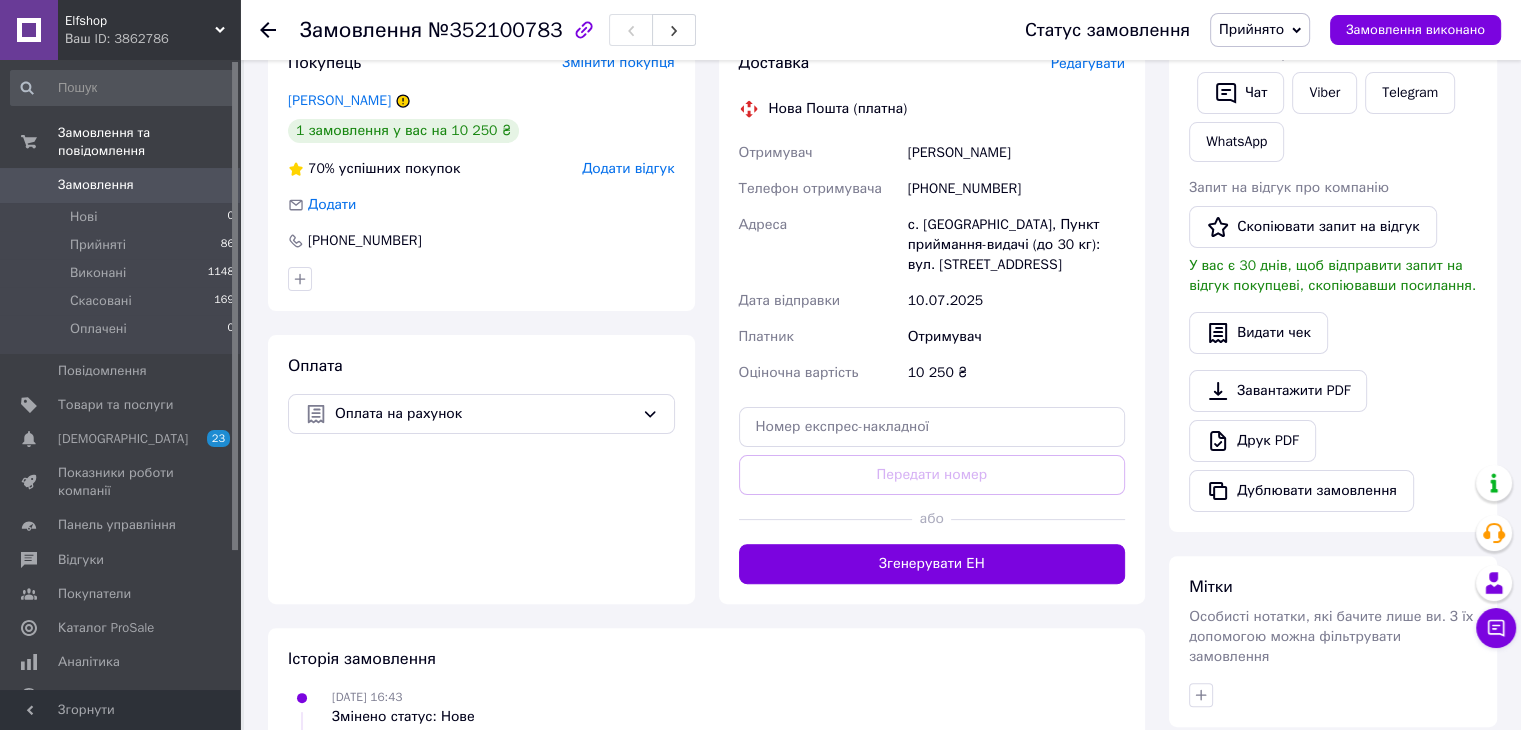 scroll, scrollTop: 292, scrollLeft: 0, axis: vertical 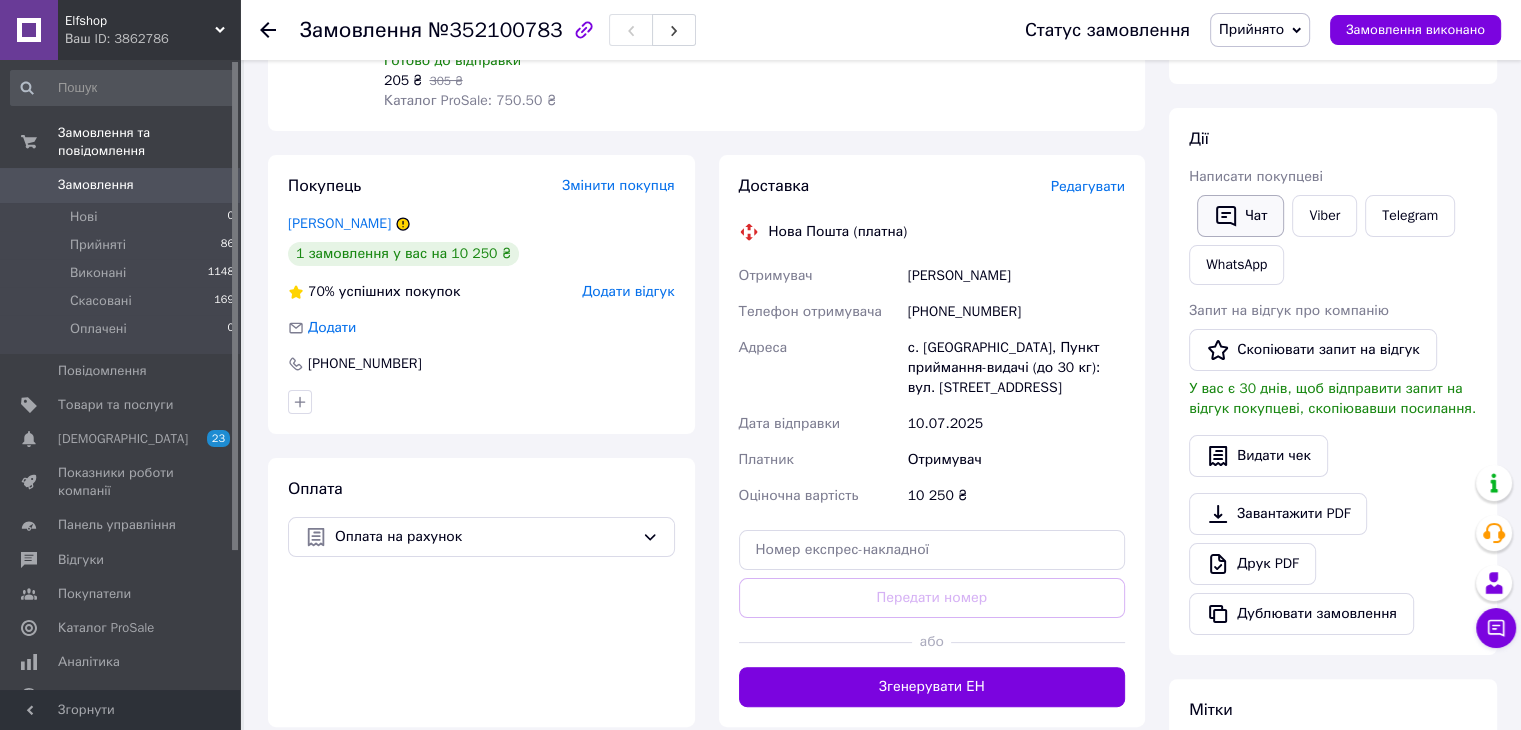 click on "Чат" at bounding box center (1240, 216) 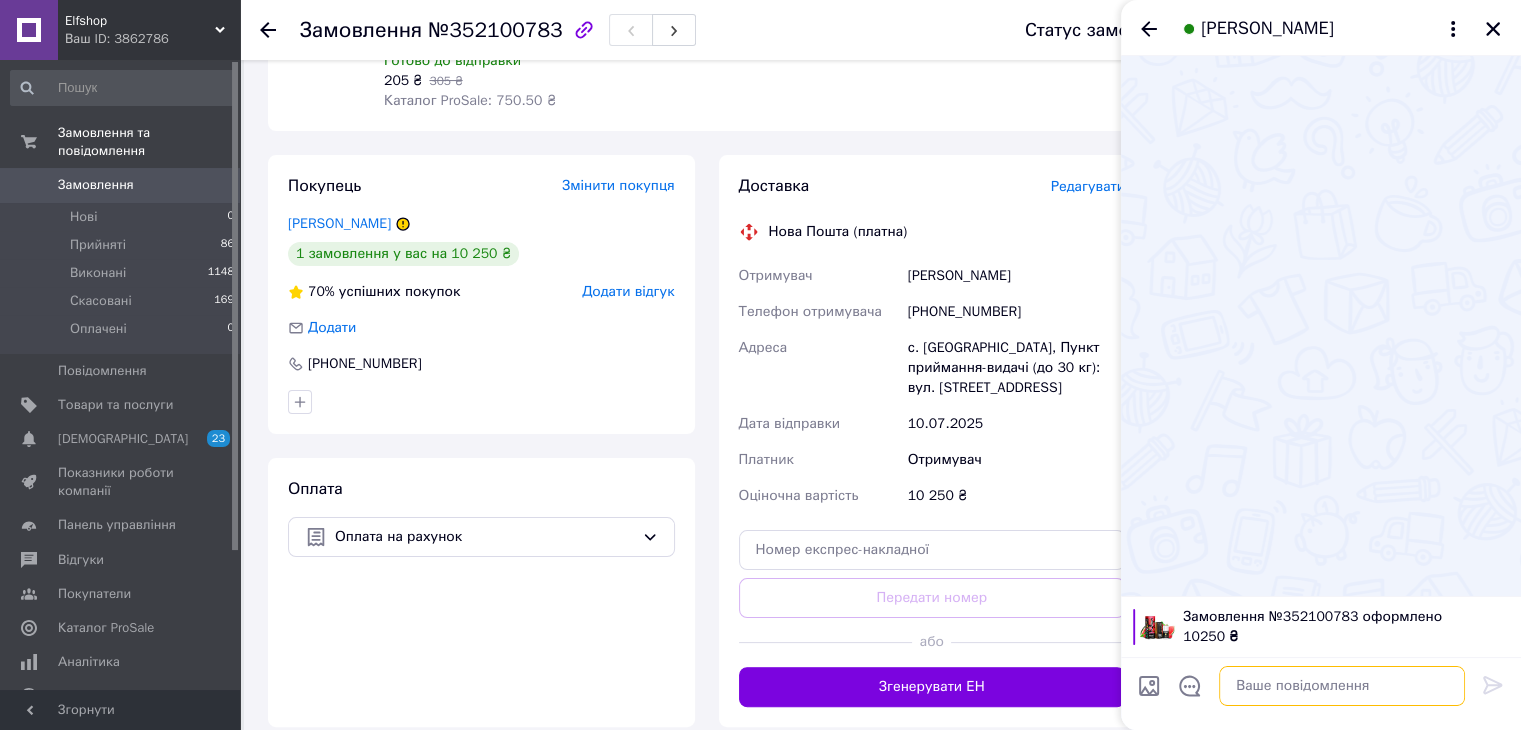 click at bounding box center [1342, 686] 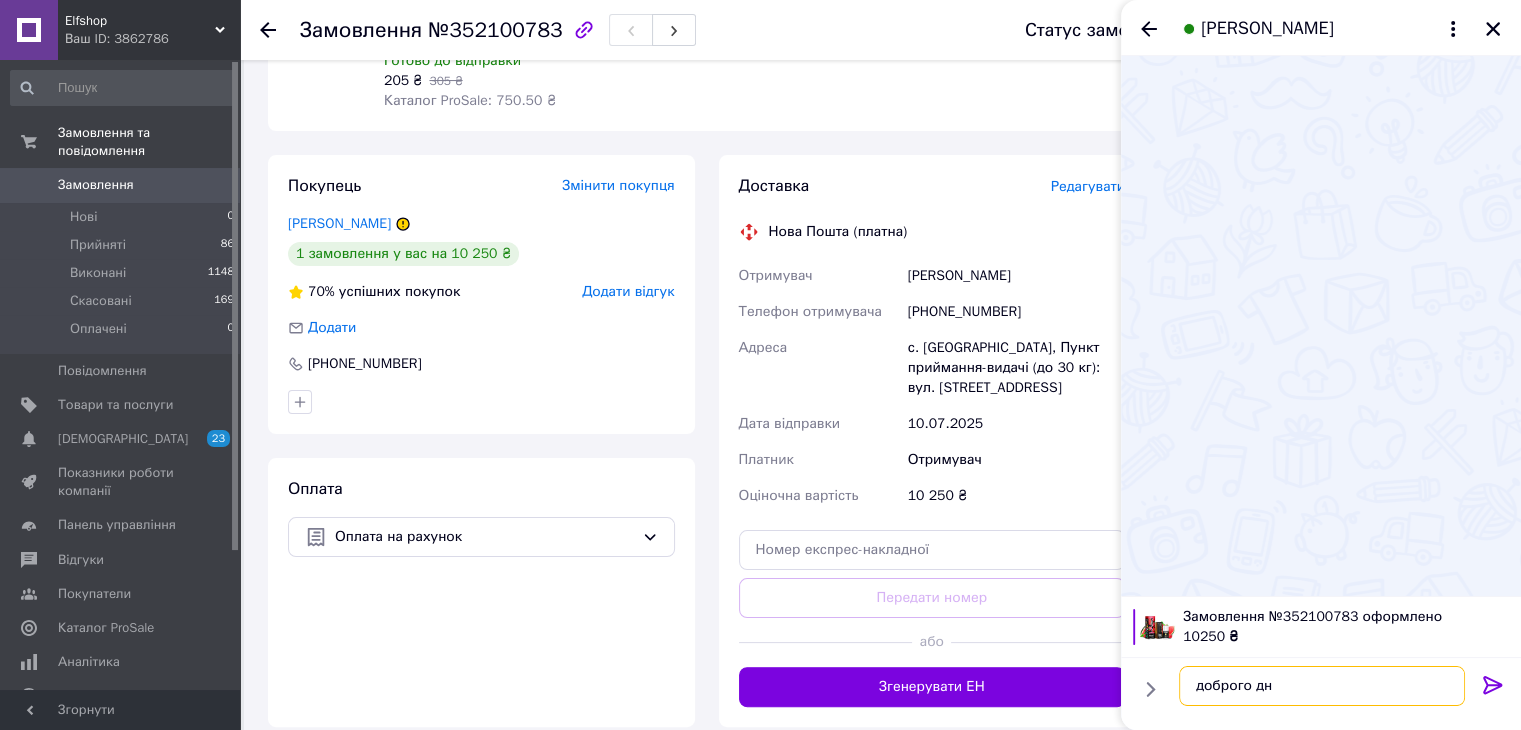 type on "доброго дня" 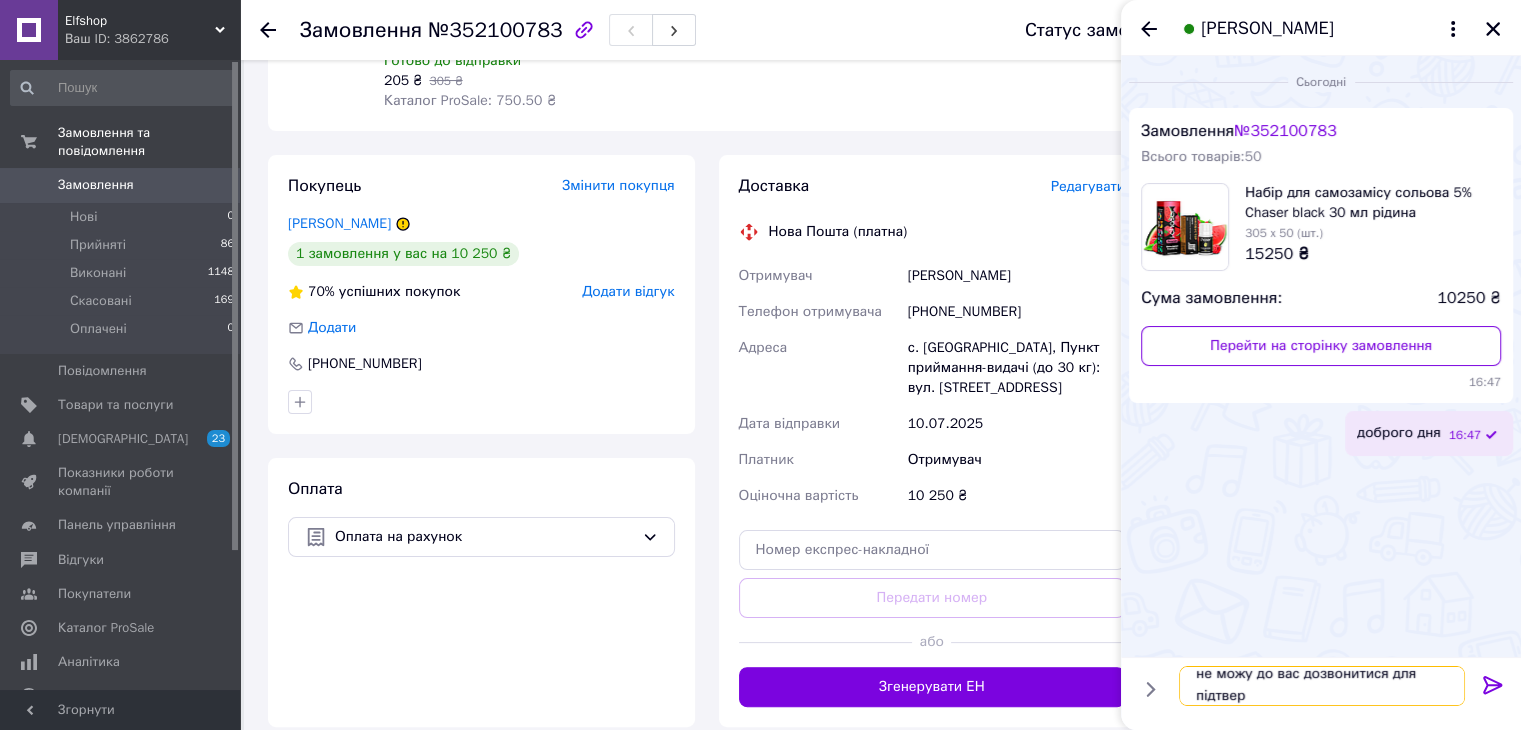 scroll, scrollTop: 1, scrollLeft: 0, axis: vertical 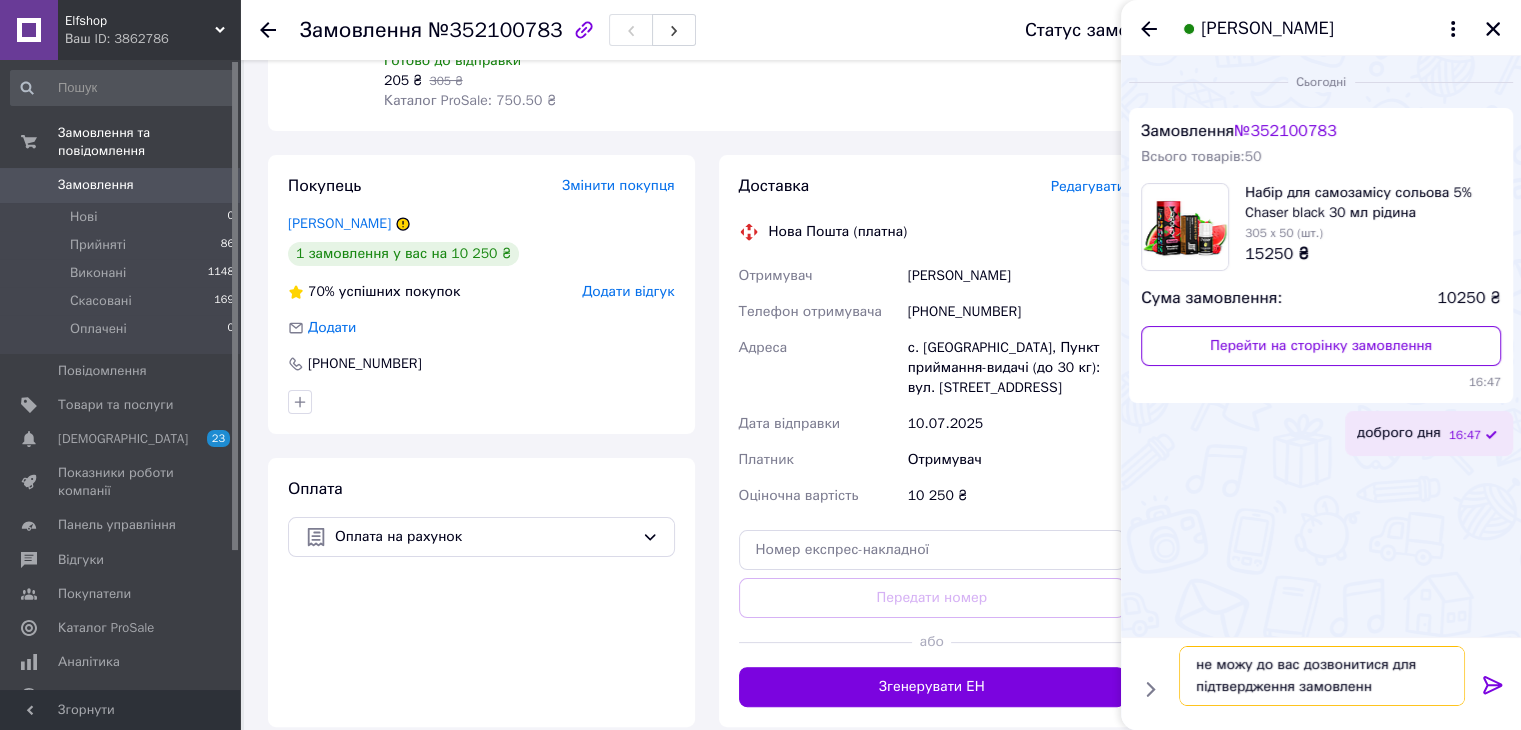 type on "не можу до вас дозвонитися для підтвердження замовлення" 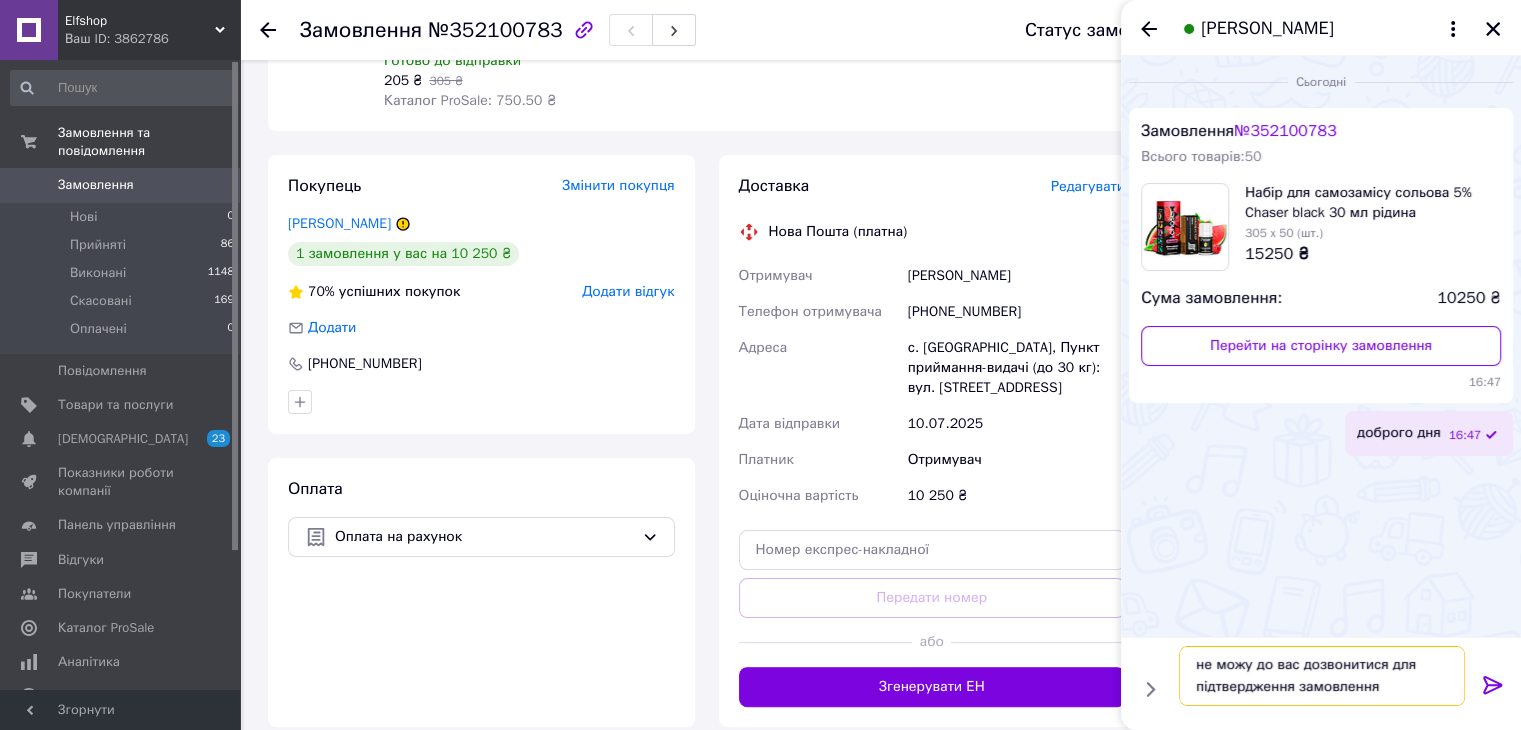 type 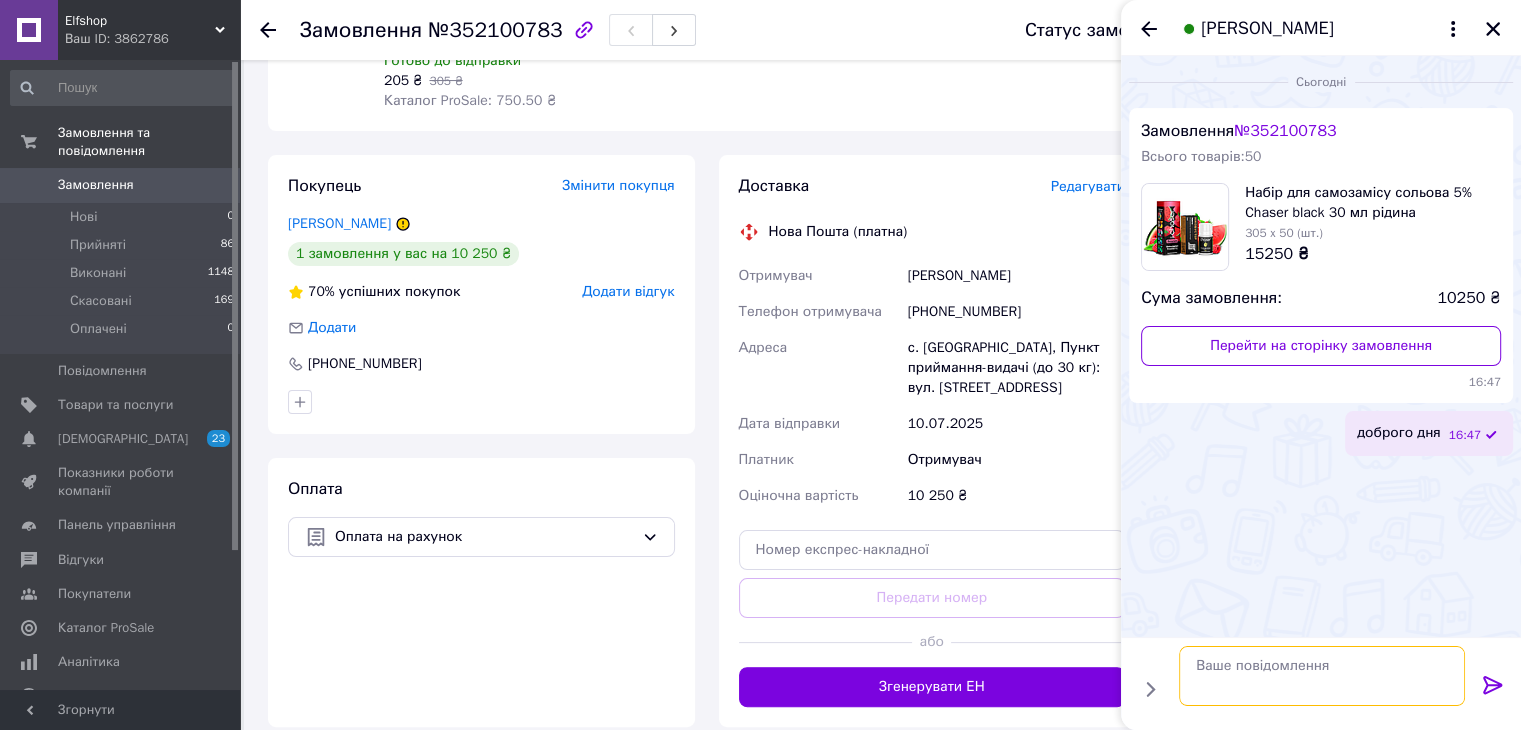 scroll, scrollTop: 0, scrollLeft: 0, axis: both 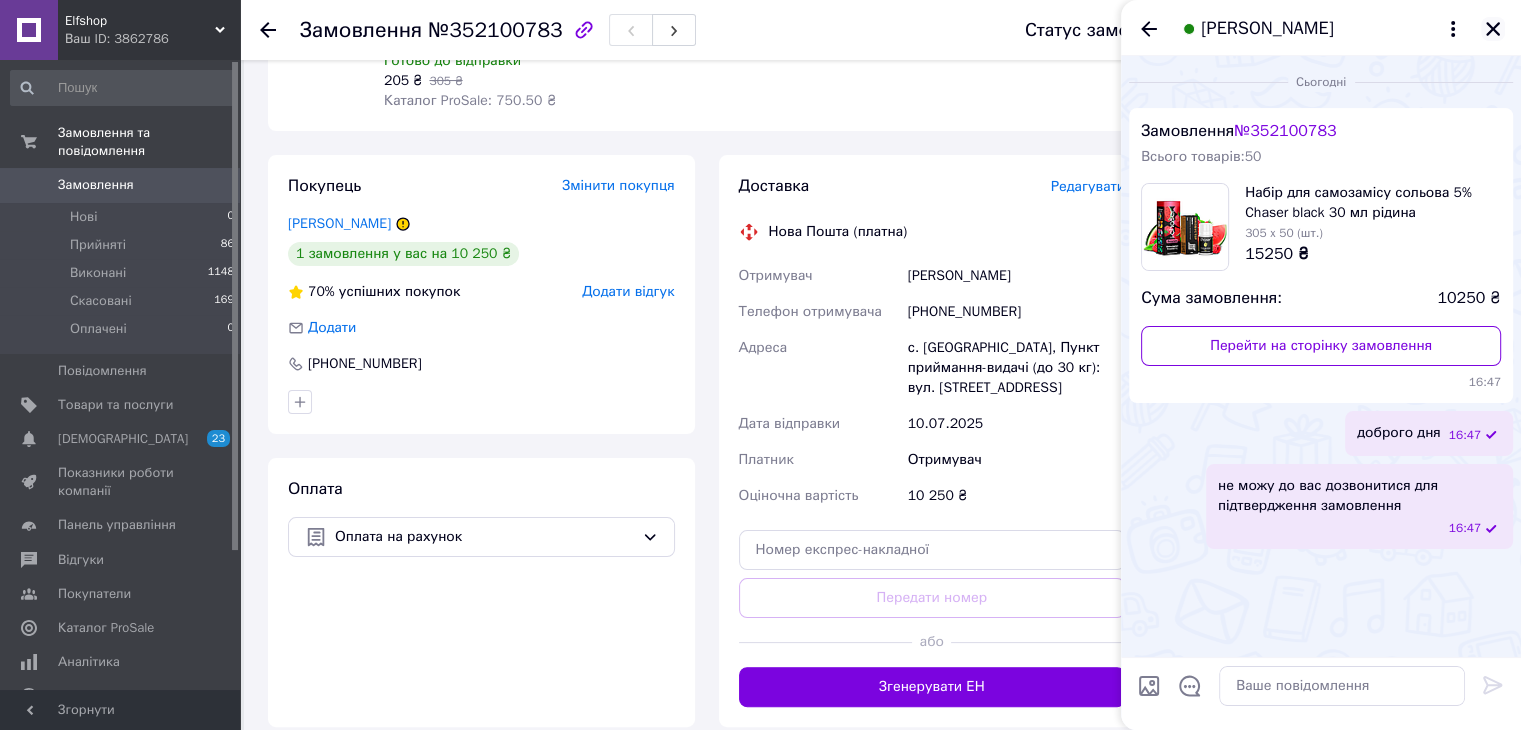 click 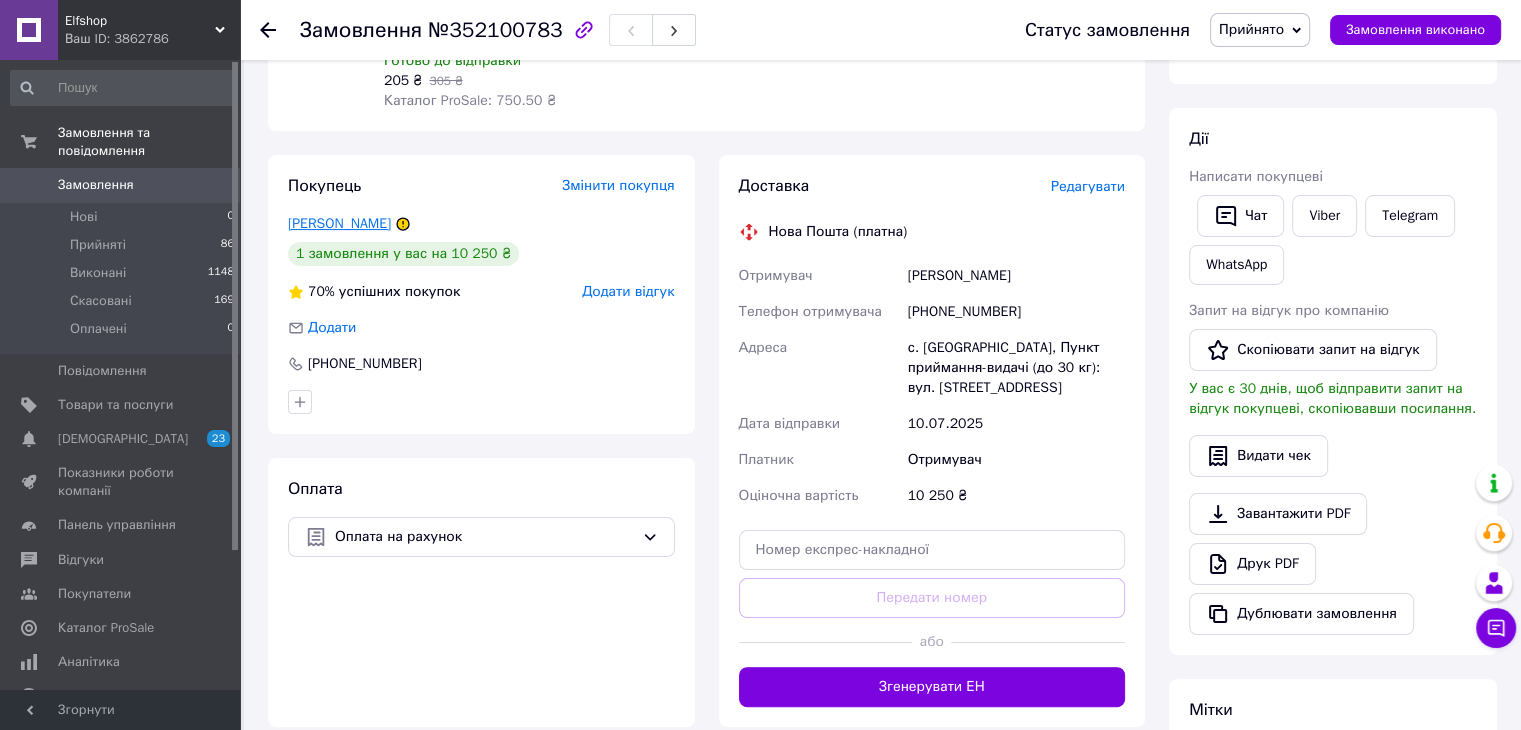 click on "[PERSON_NAME]" at bounding box center (339, 223) 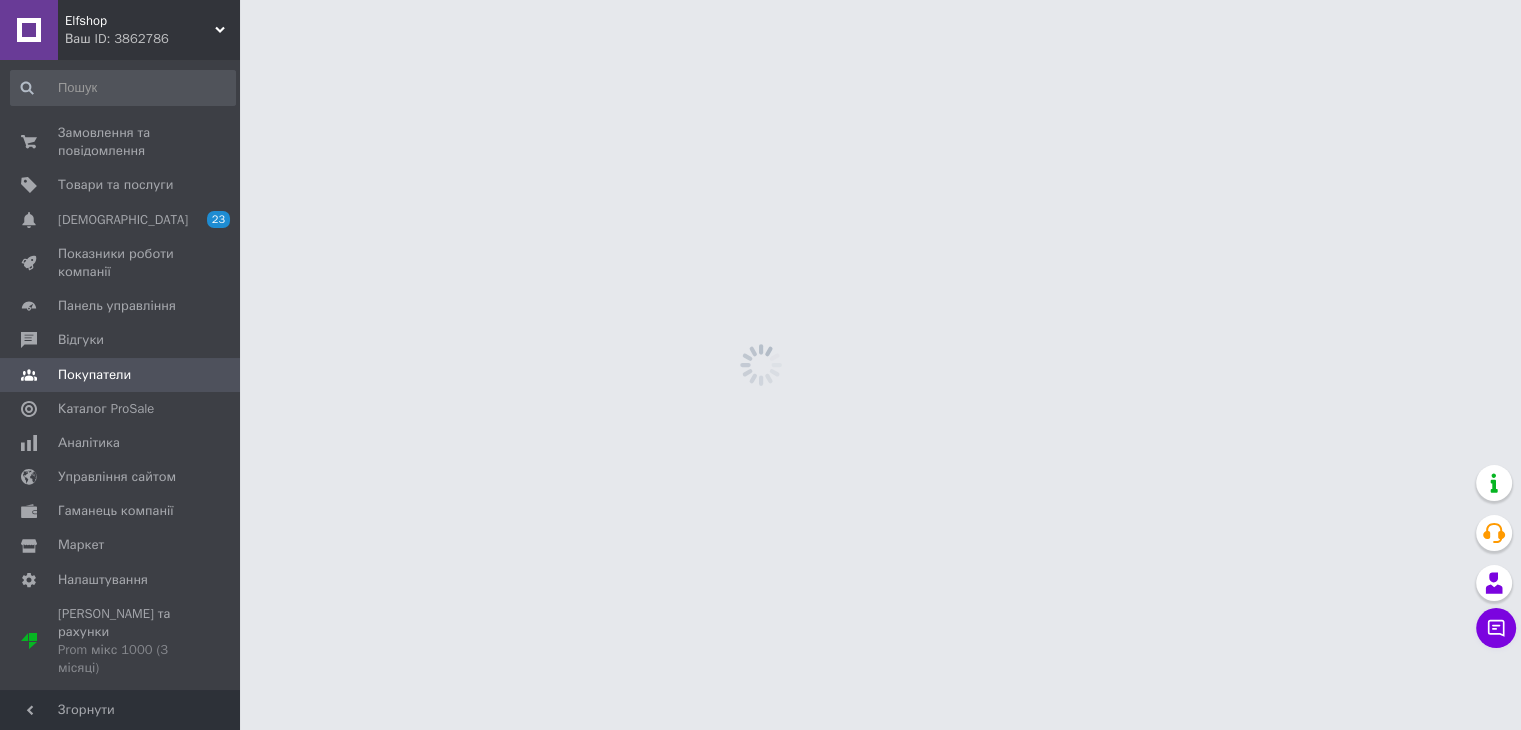 scroll, scrollTop: 0, scrollLeft: 0, axis: both 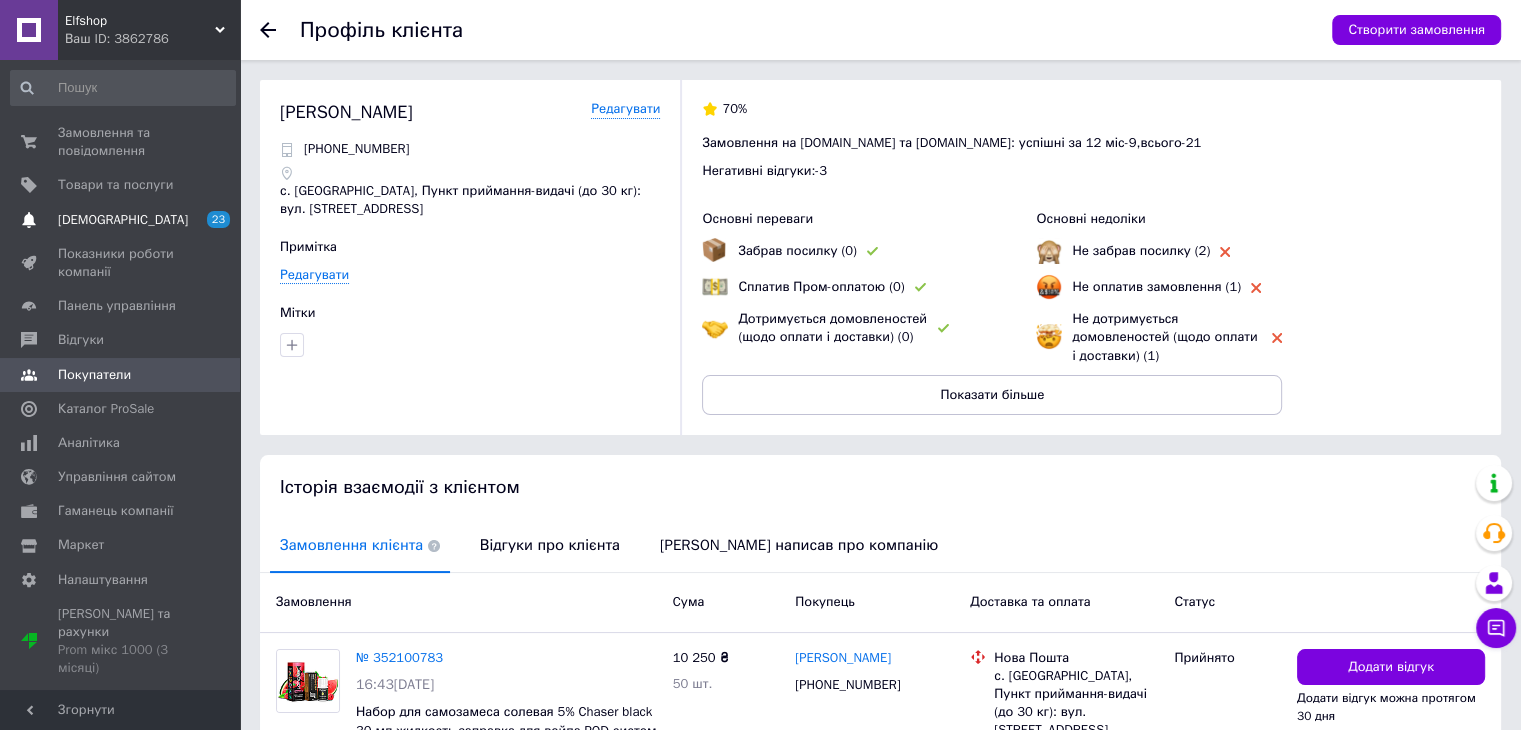 click on "[DEMOGRAPHIC_DATA]" at bounding box center [121, 220] 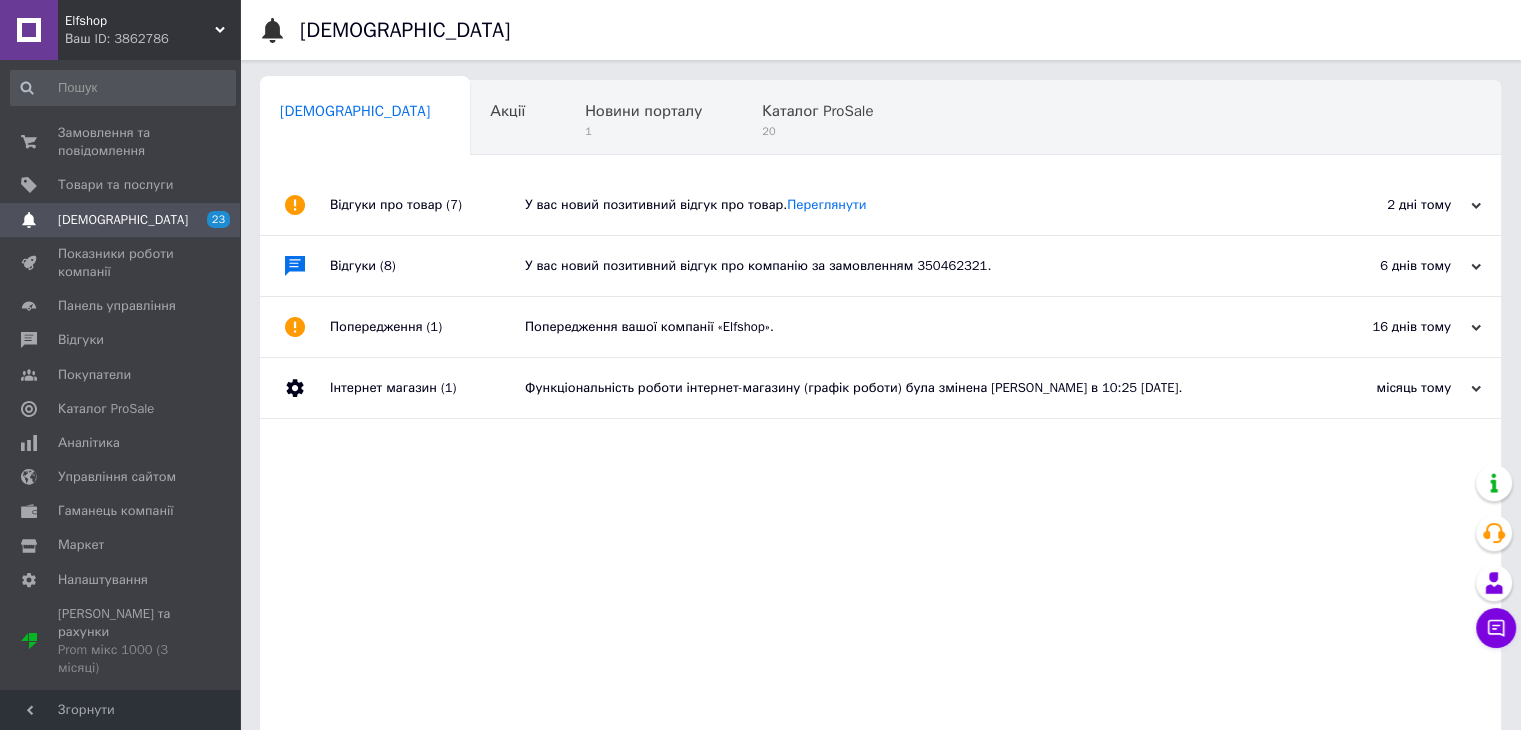 click on "Elfshop Ваш ID: 3862786" at bounding box center (149, 30) 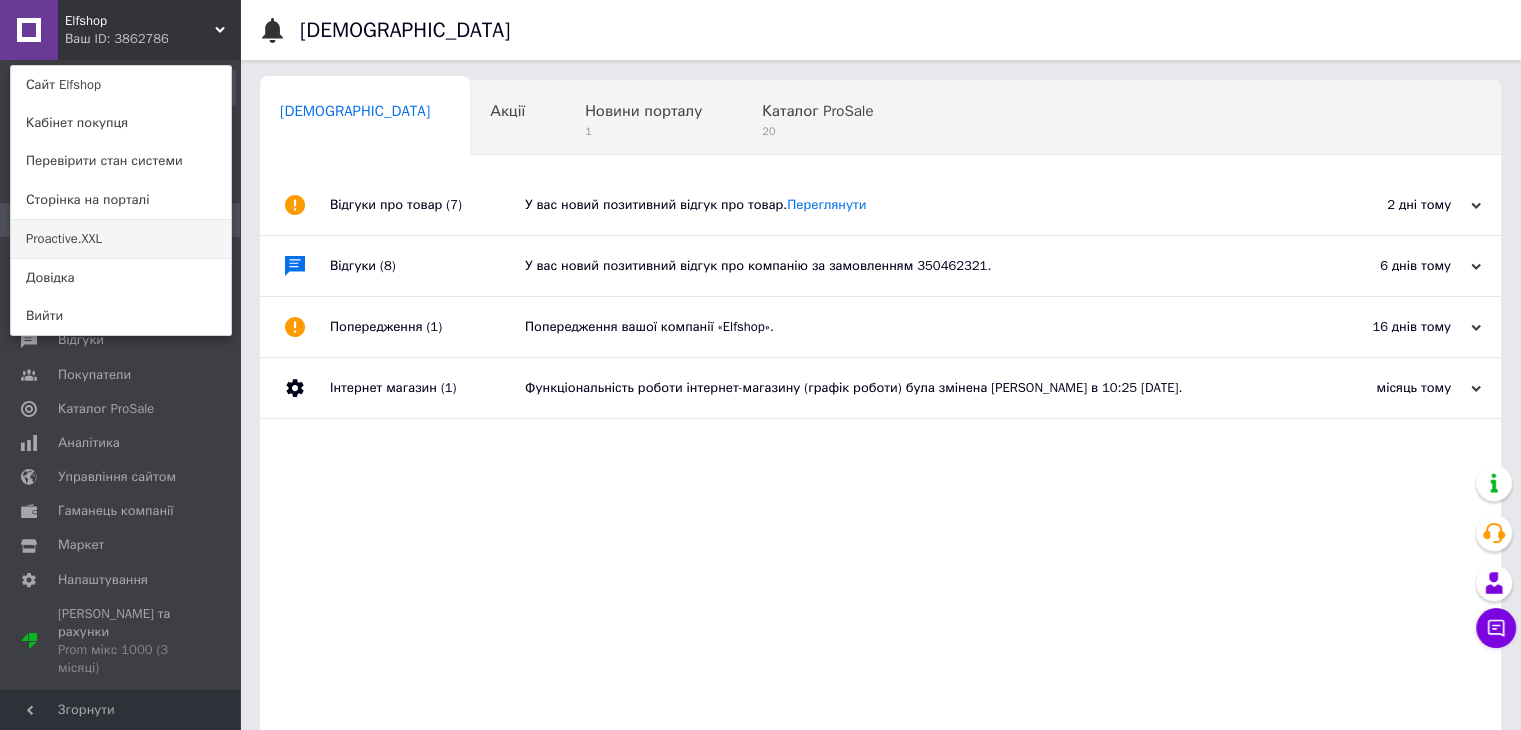 click on "Proactive.XXL" at bounding box center [121, 239] 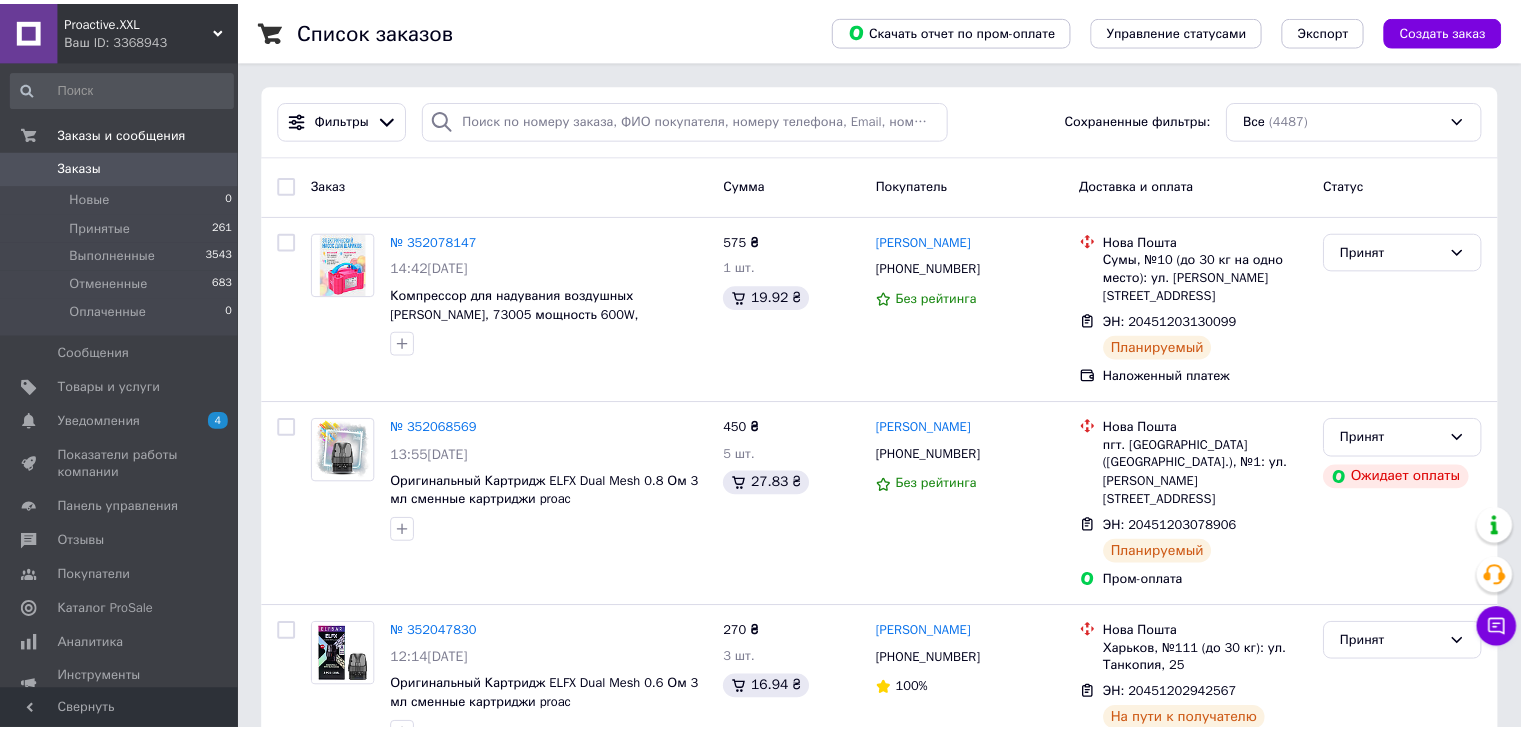 scroll, scrollTop: 0, scrollLeft: 0, axis: both 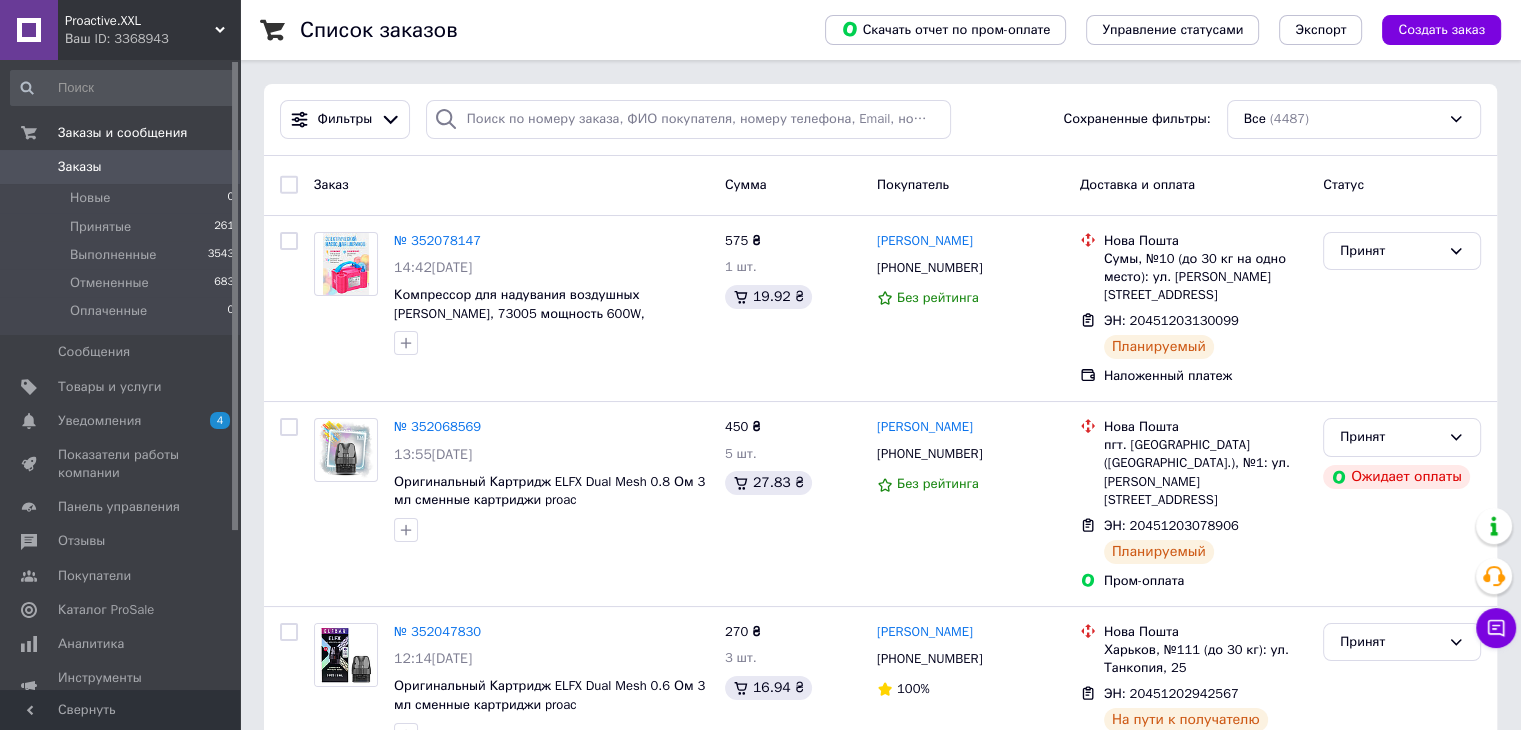 click 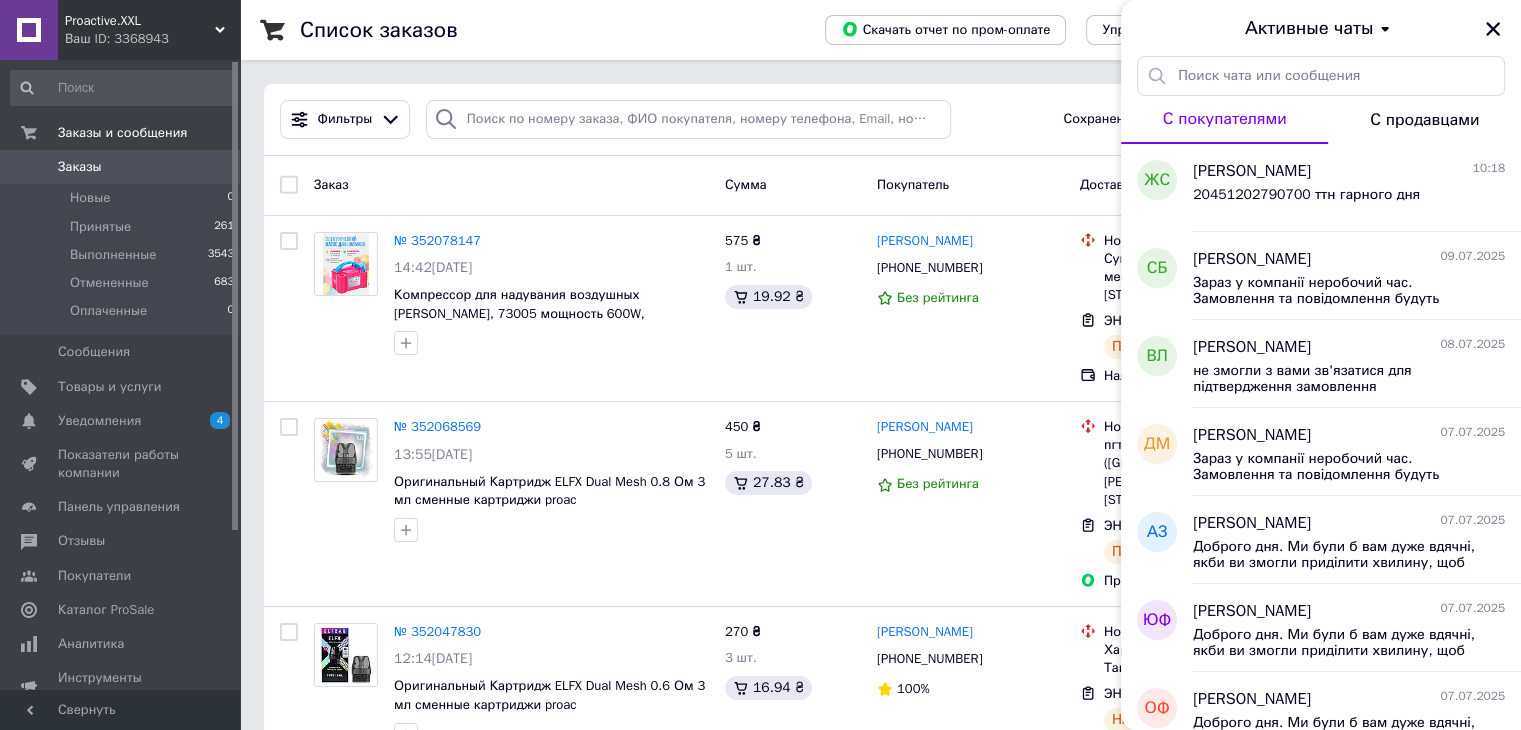 click on "Proactive.XXL" at bounding box center [140, 21] 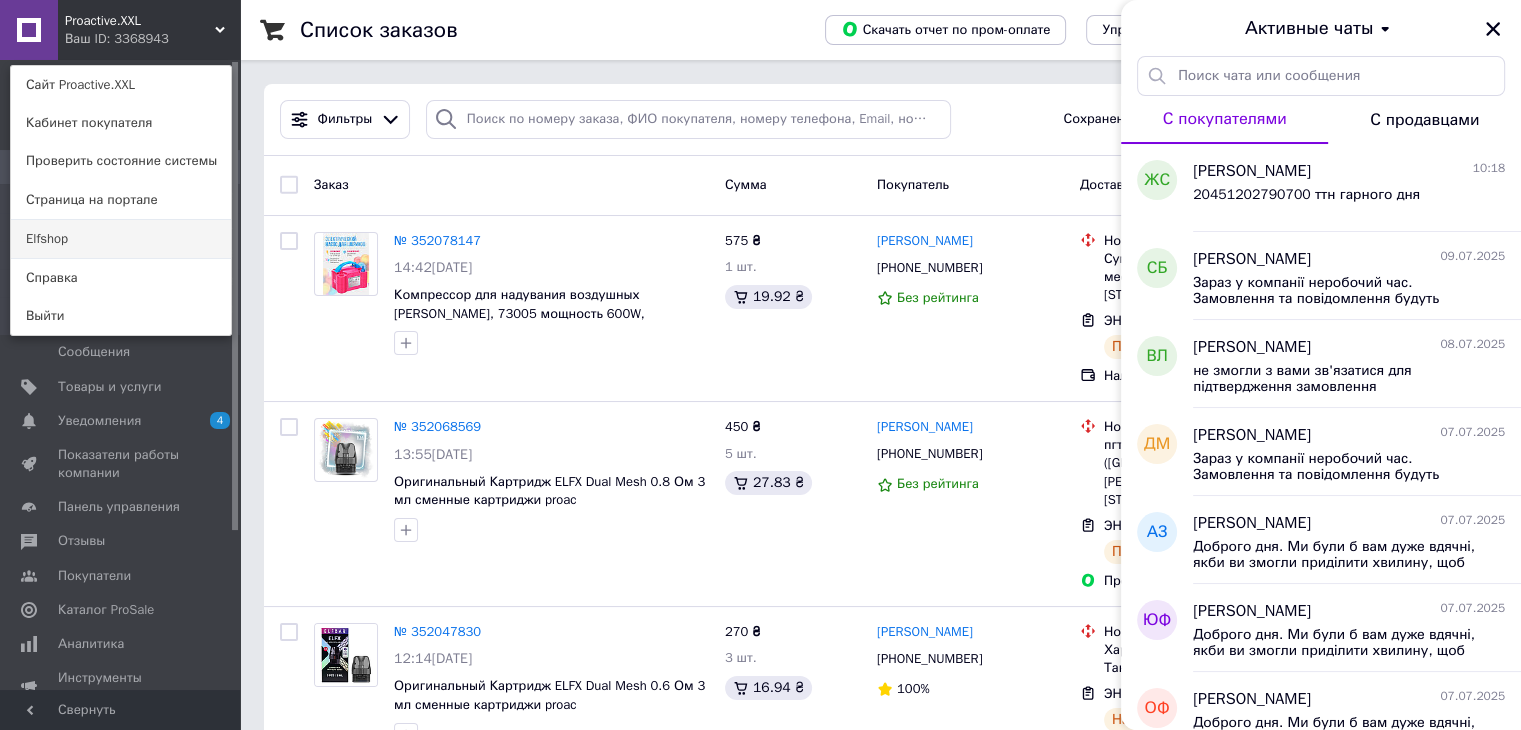 click on "Elfshop" at bounding box center (121, 239) 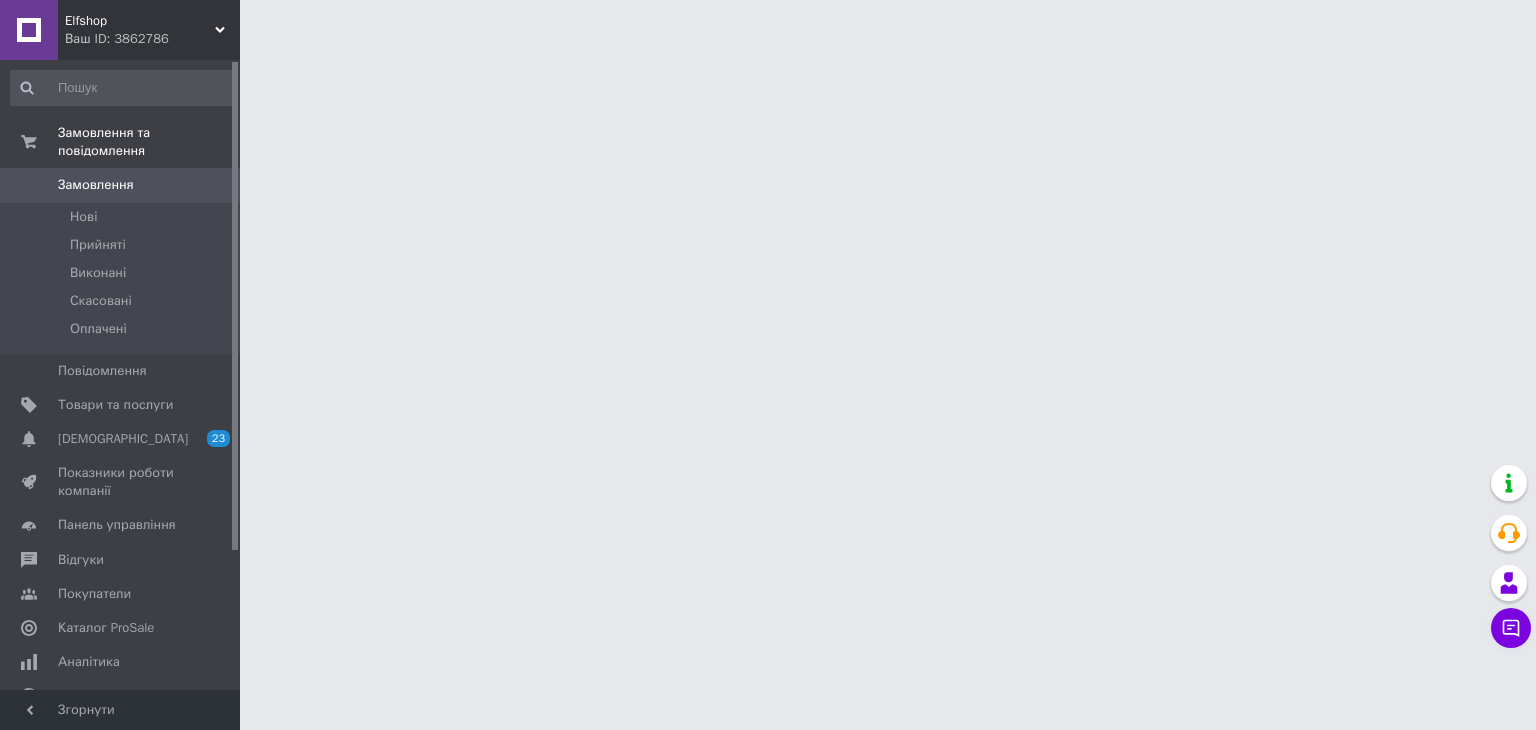 scroll, scrollTop: 0, scrollLeft: 0, axis: both 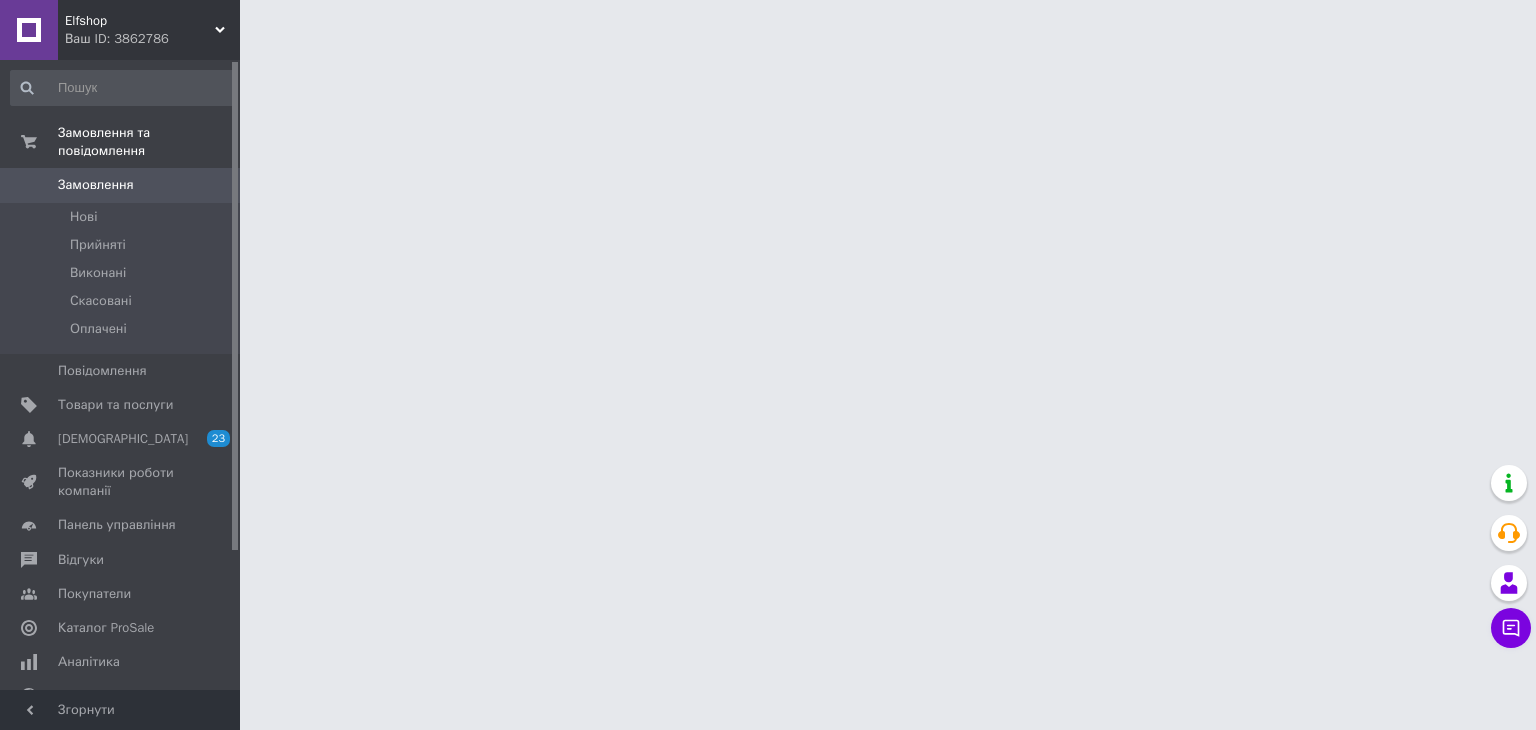 click on "Elfshop Ваш ID: 3862786 Сайт Elfshop Кабінет покупця Перевірити стан системи Сторінка на порталі Proactive.XXL Довідка Вийти Замовлення та повідомлення Замовлення 0 [GEOGRAPHIC_DATA] Виконані Скасовані Оплачені Повідомлення 0 Товари та послуги Сповіщення 23 0 Показники роботи компанії Панель управління Відгуки Покупатели Каталог ProSale Аналітика Управління сайтом Гаманець компанії [PERSON_NAME] Тарифи та рахунки Prom мікс 1000 (3 місяці) Згорнути" at bounding box center (768, 25) 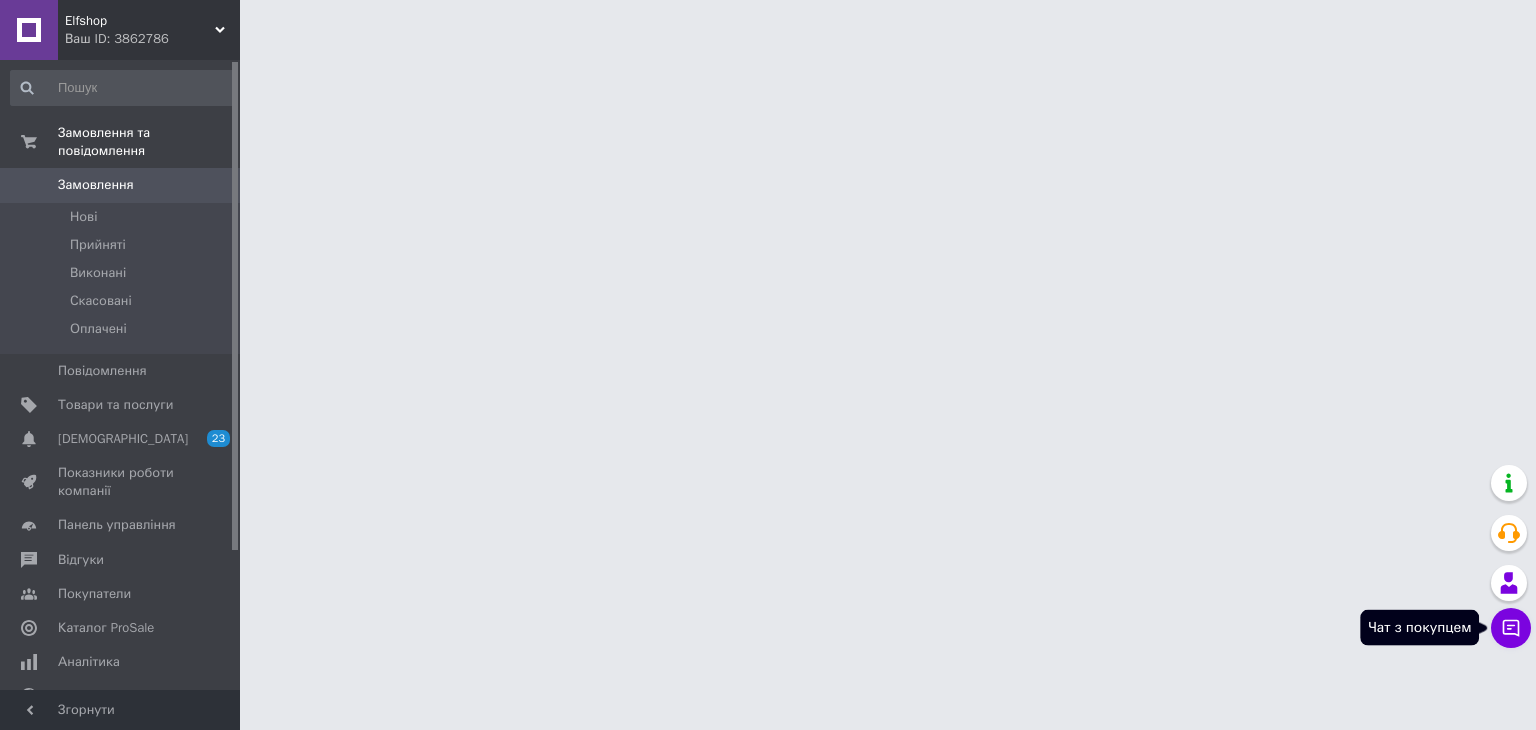 click 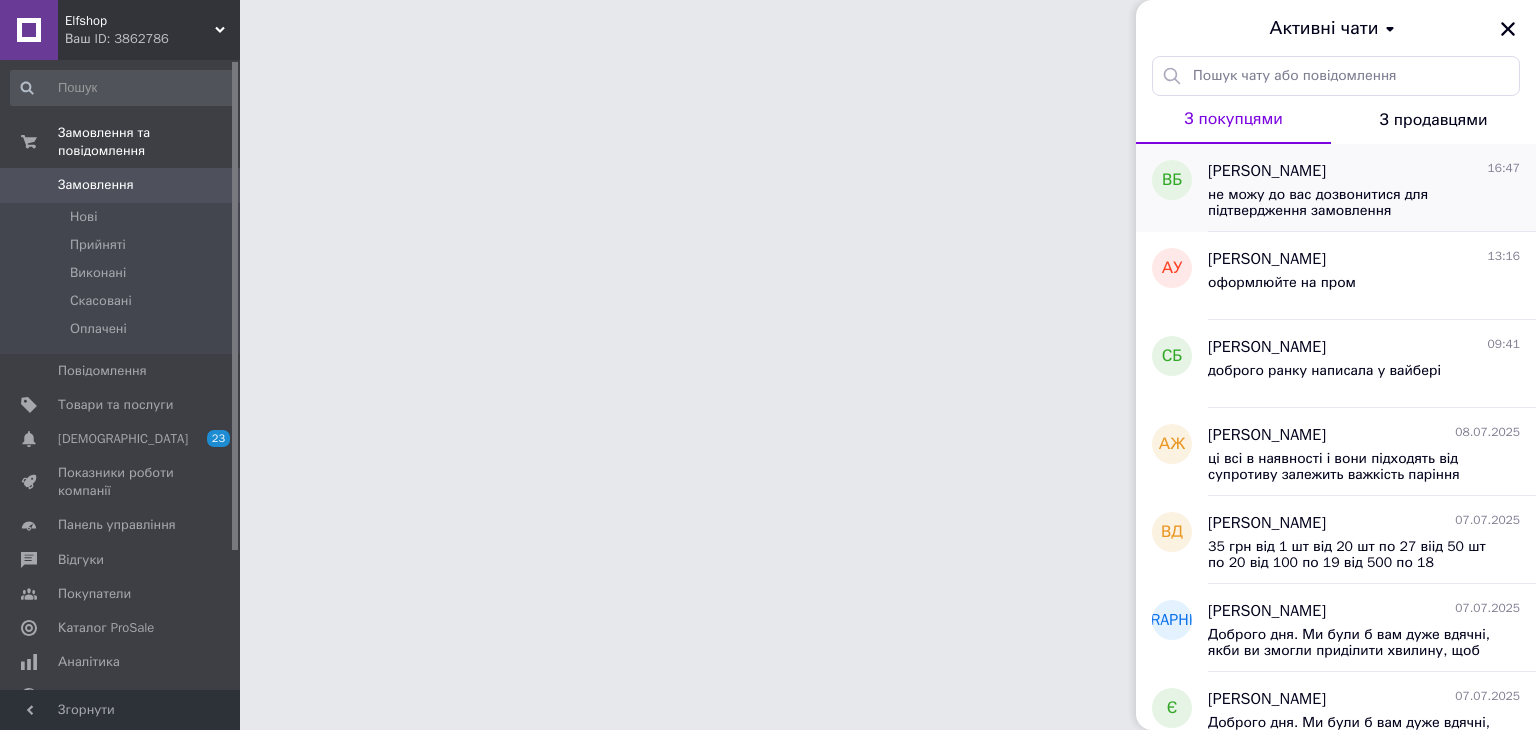 click on "не можу до вас дозвонитися для підтвердження замовлення" at bounding box center [1350, 203] 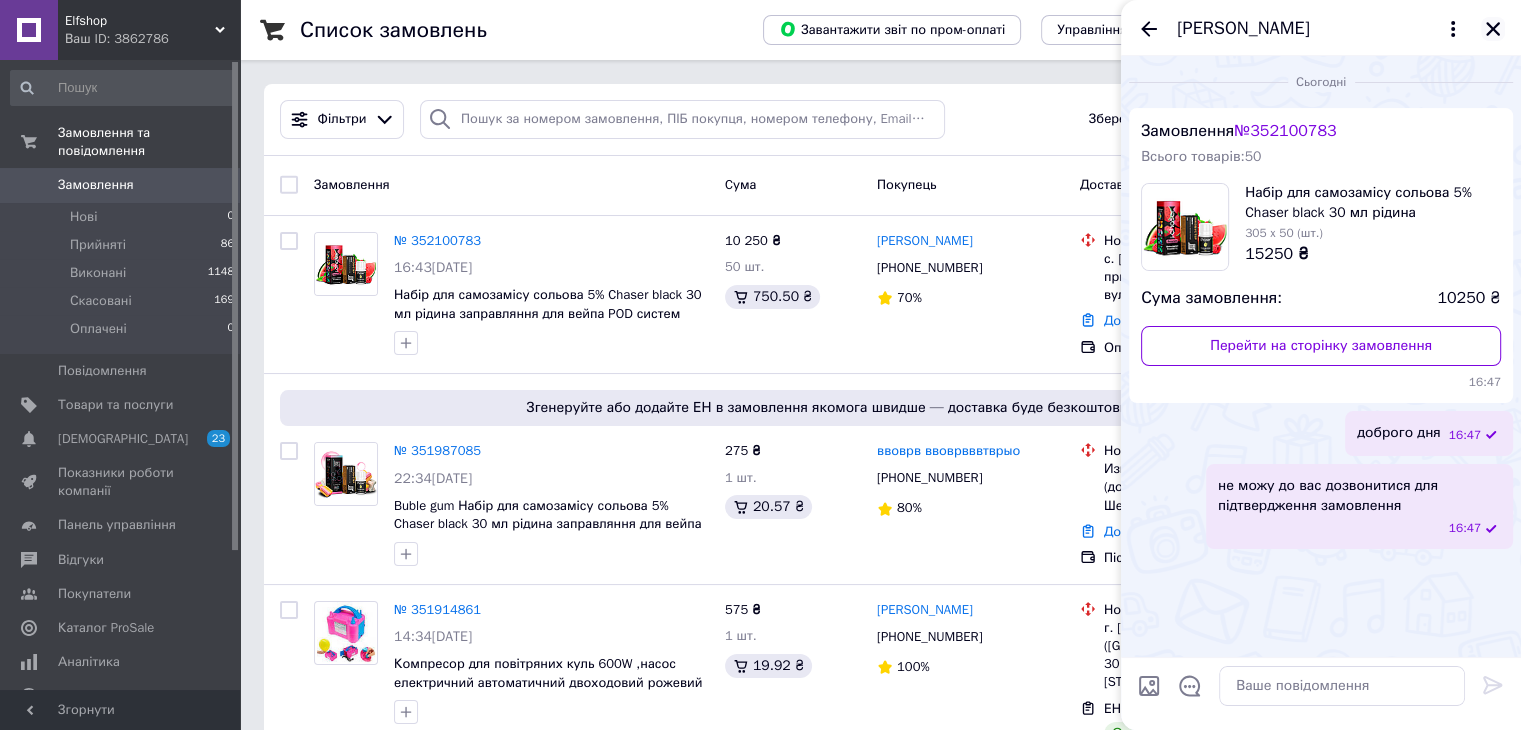 click 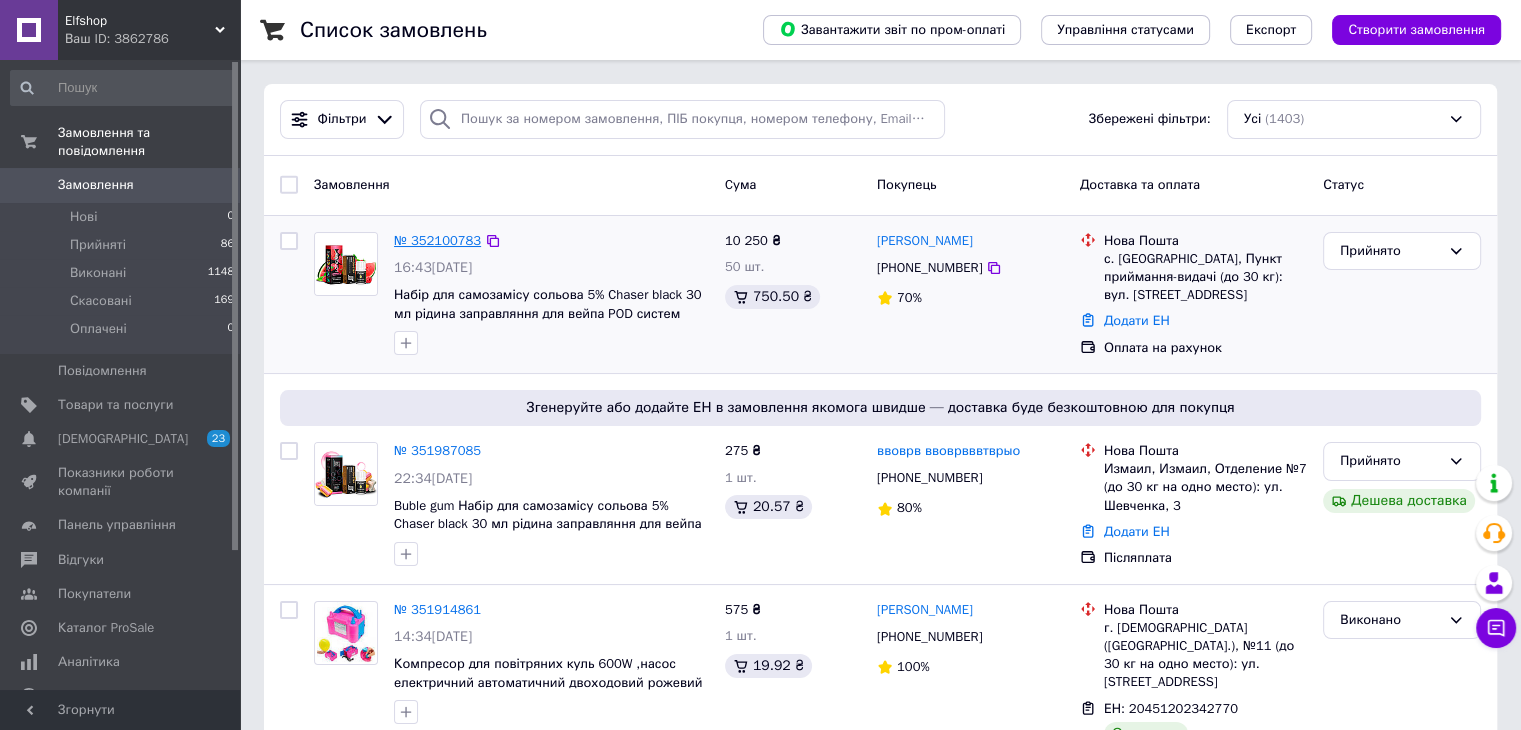 click on "№ 352100783" at bounding box center (437, 240) 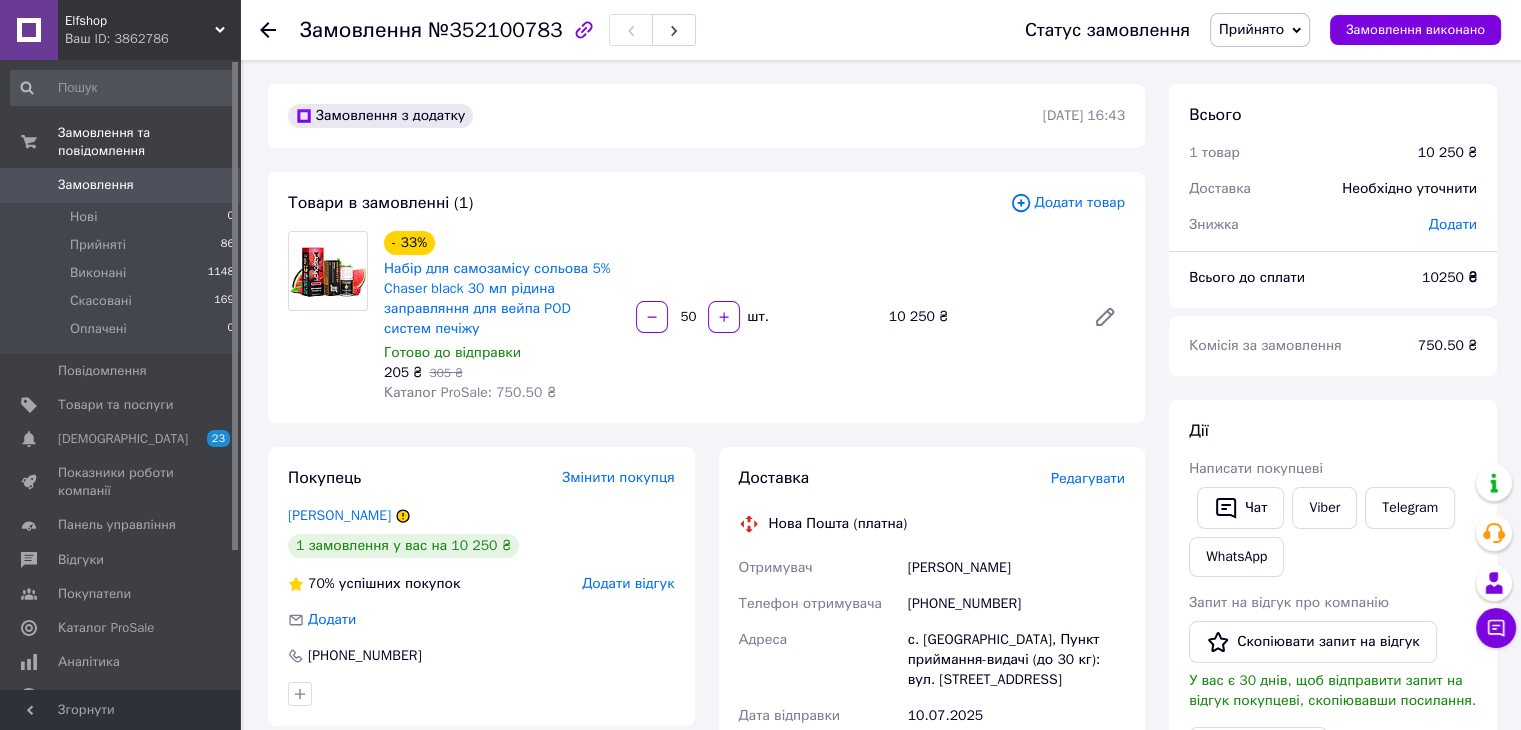 click on "Додати відгук" at bounding box center [628, 583] 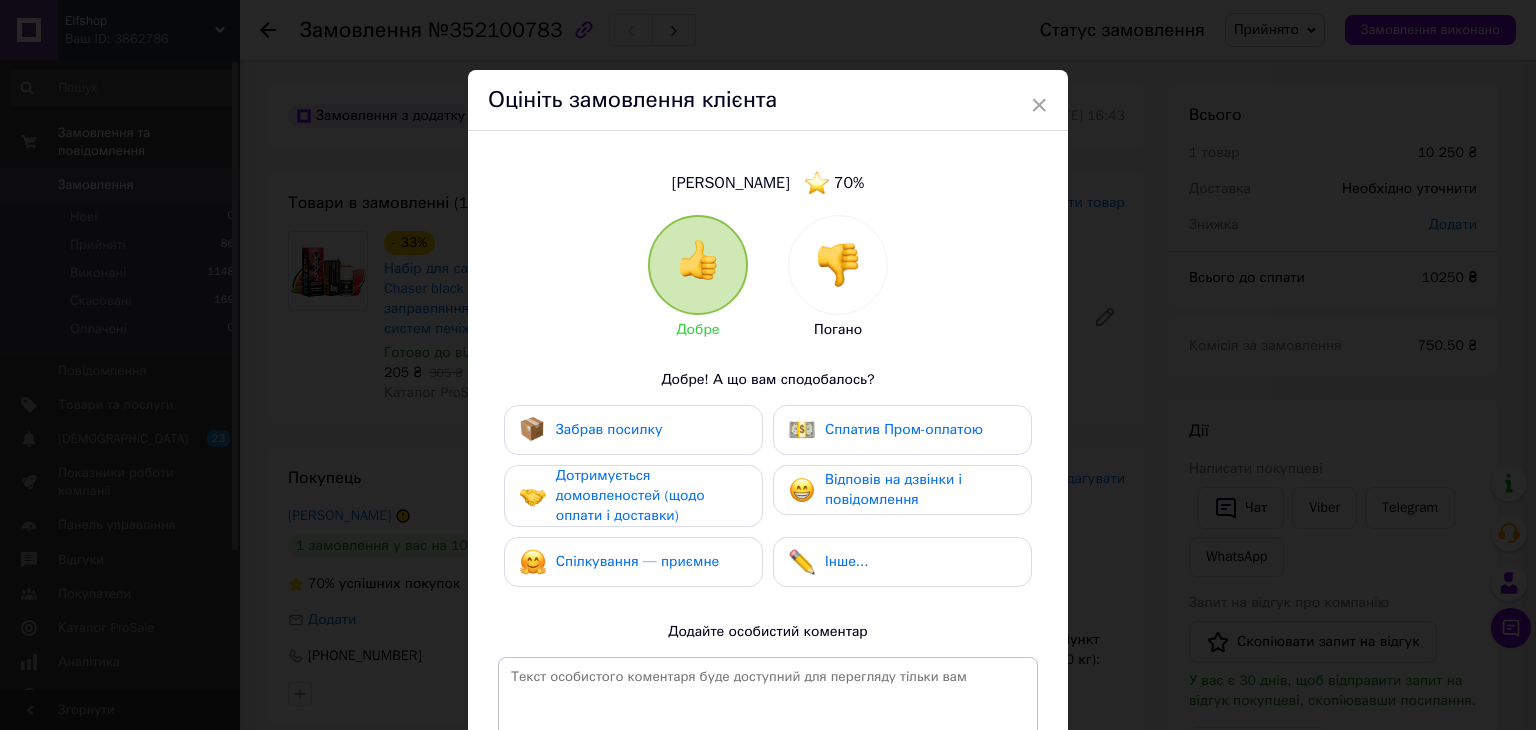 click at bounding box center (838, 265) 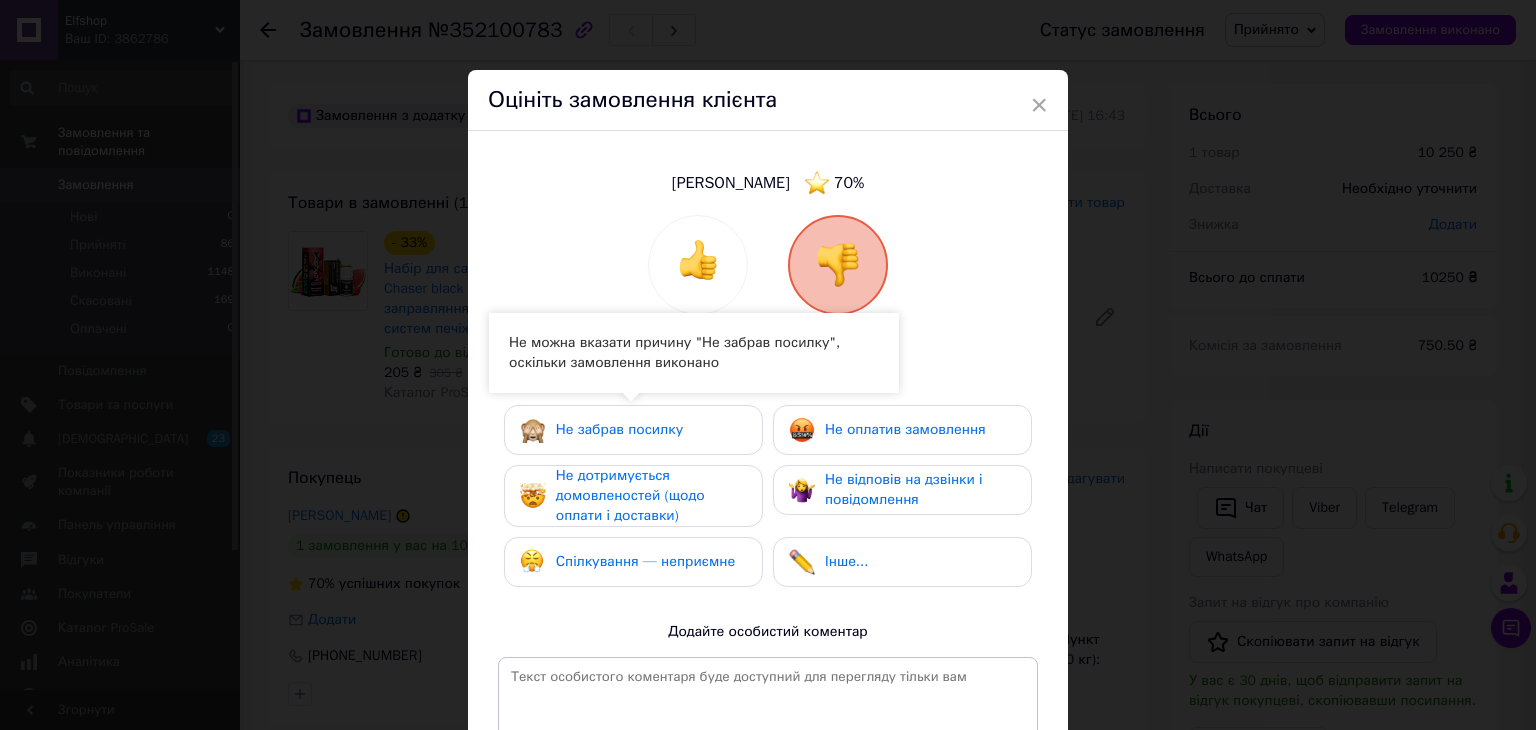 click on "Не забрав посилку" at bounding box center (633, 430) 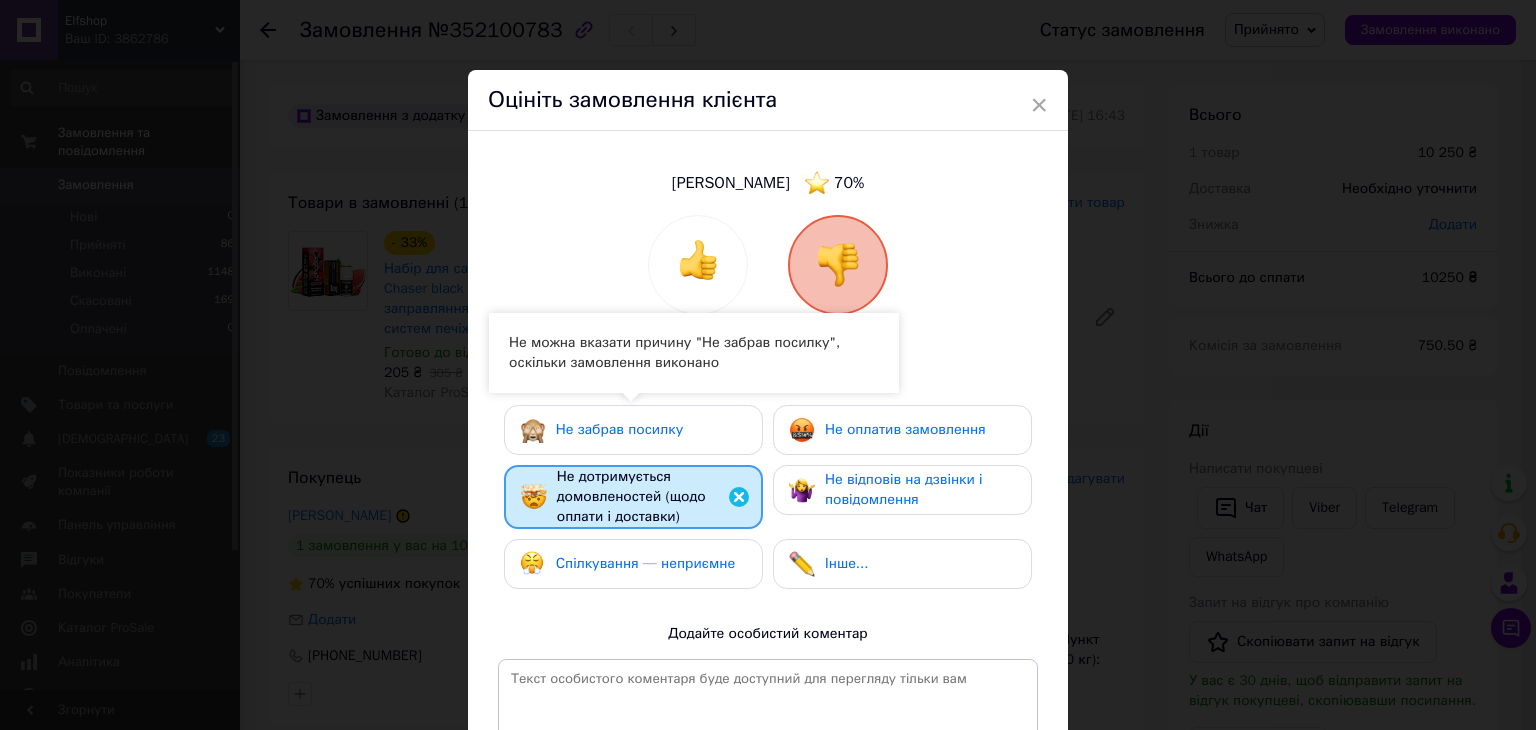 click on "Спілкування — неприємне" at bounding box center [633, 564] 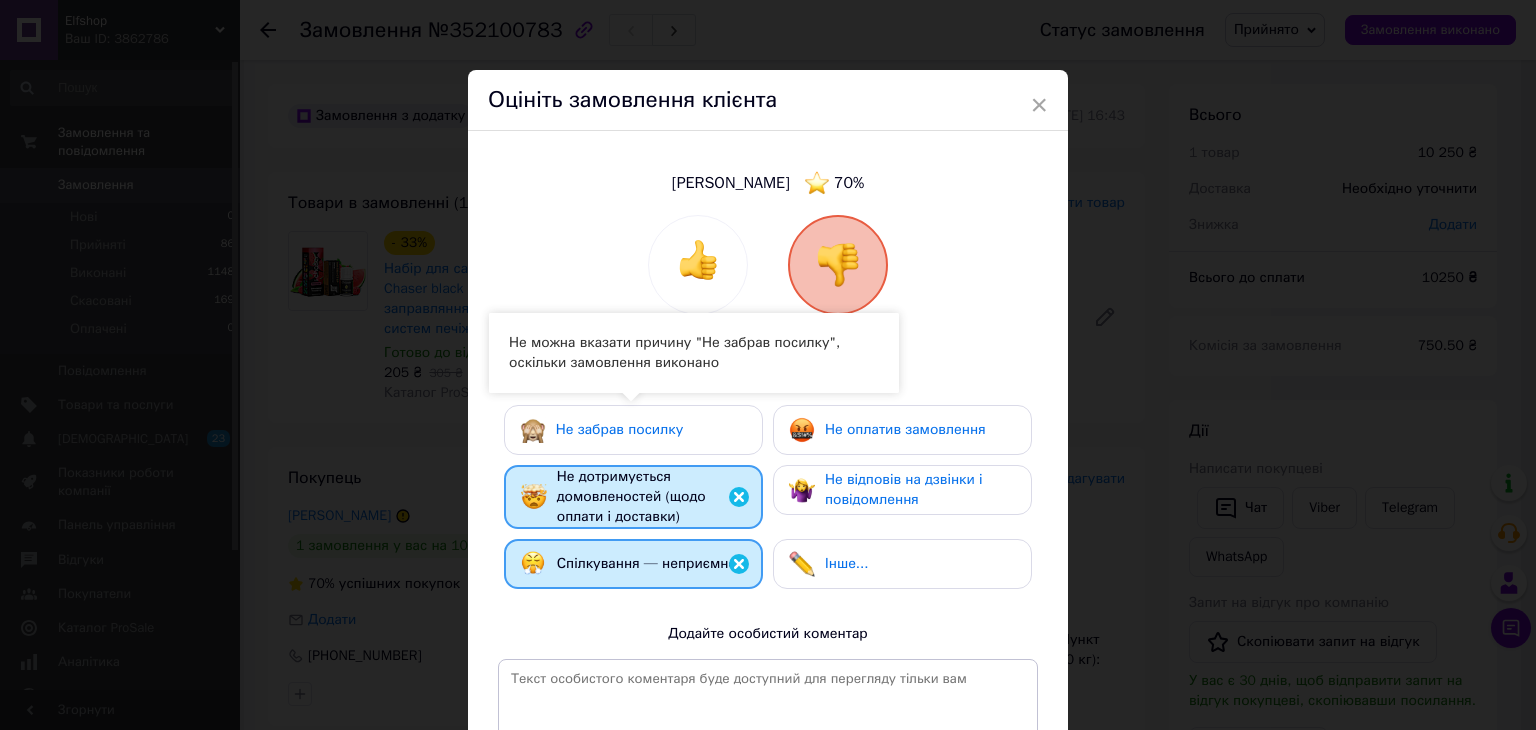 click on "Не відповів на дзвінки і повідомлення" at bounding box center (904, 489) 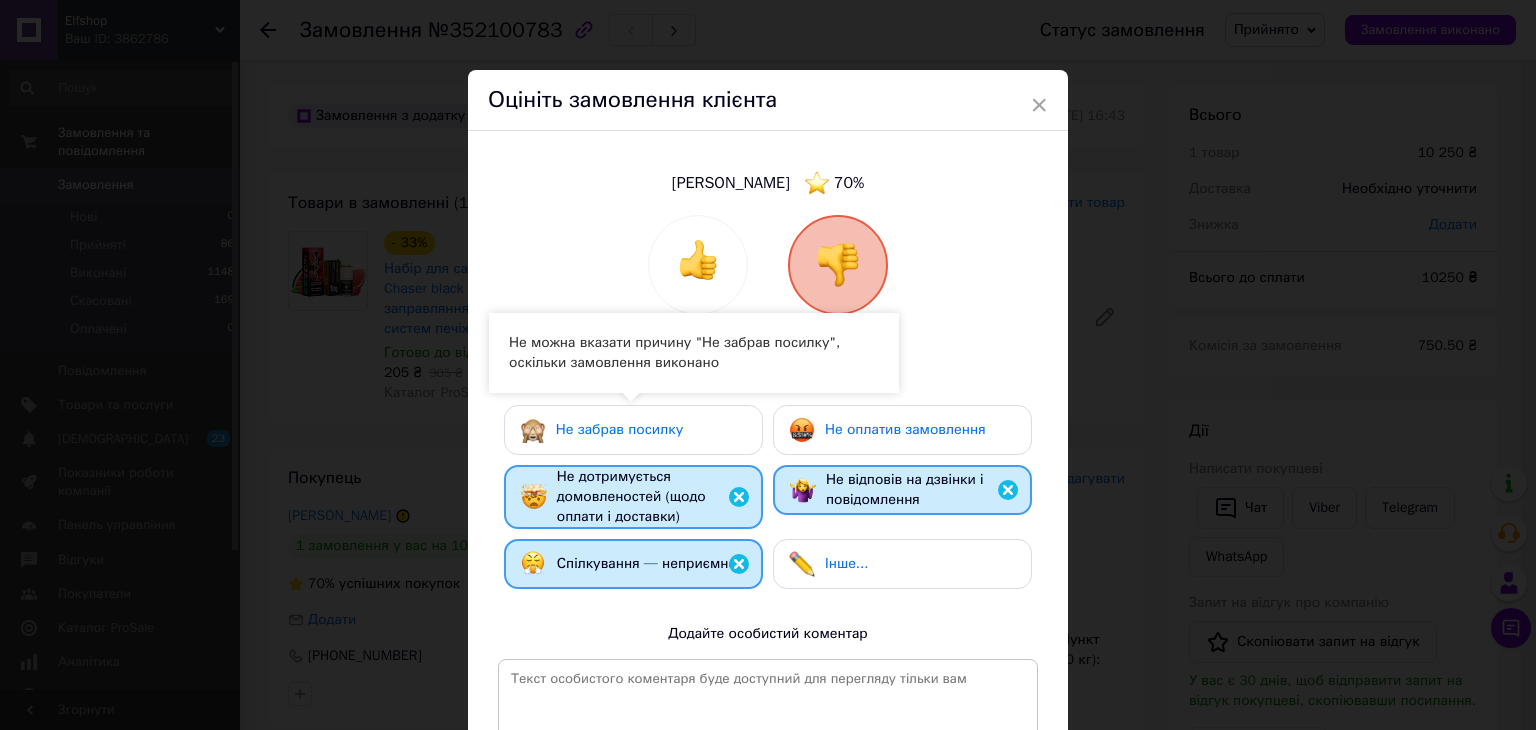click on "Не оплатив замовлення" at bounding box center (902, 430) 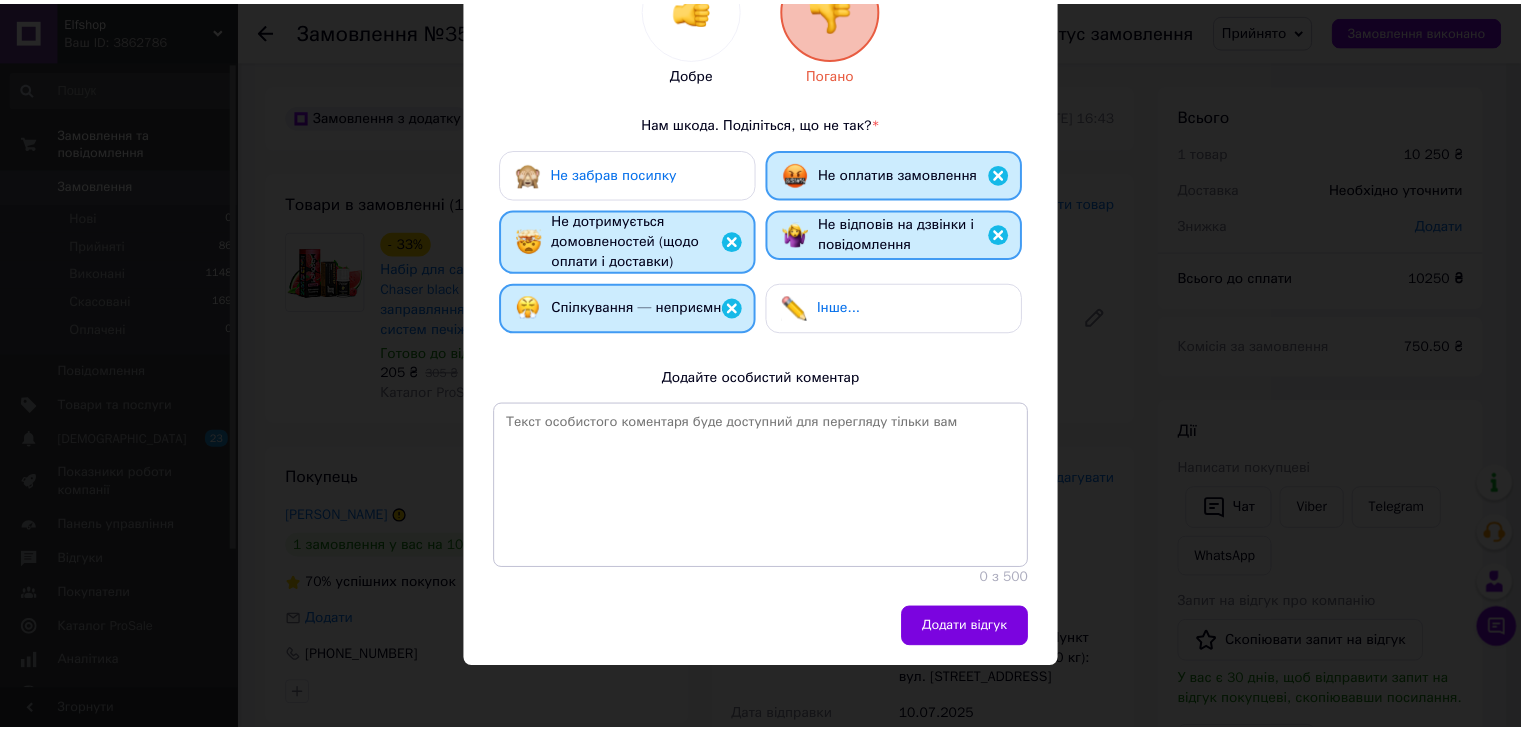 scroll, scrollTop: 262, scrollLeft: 0, axis: vertical 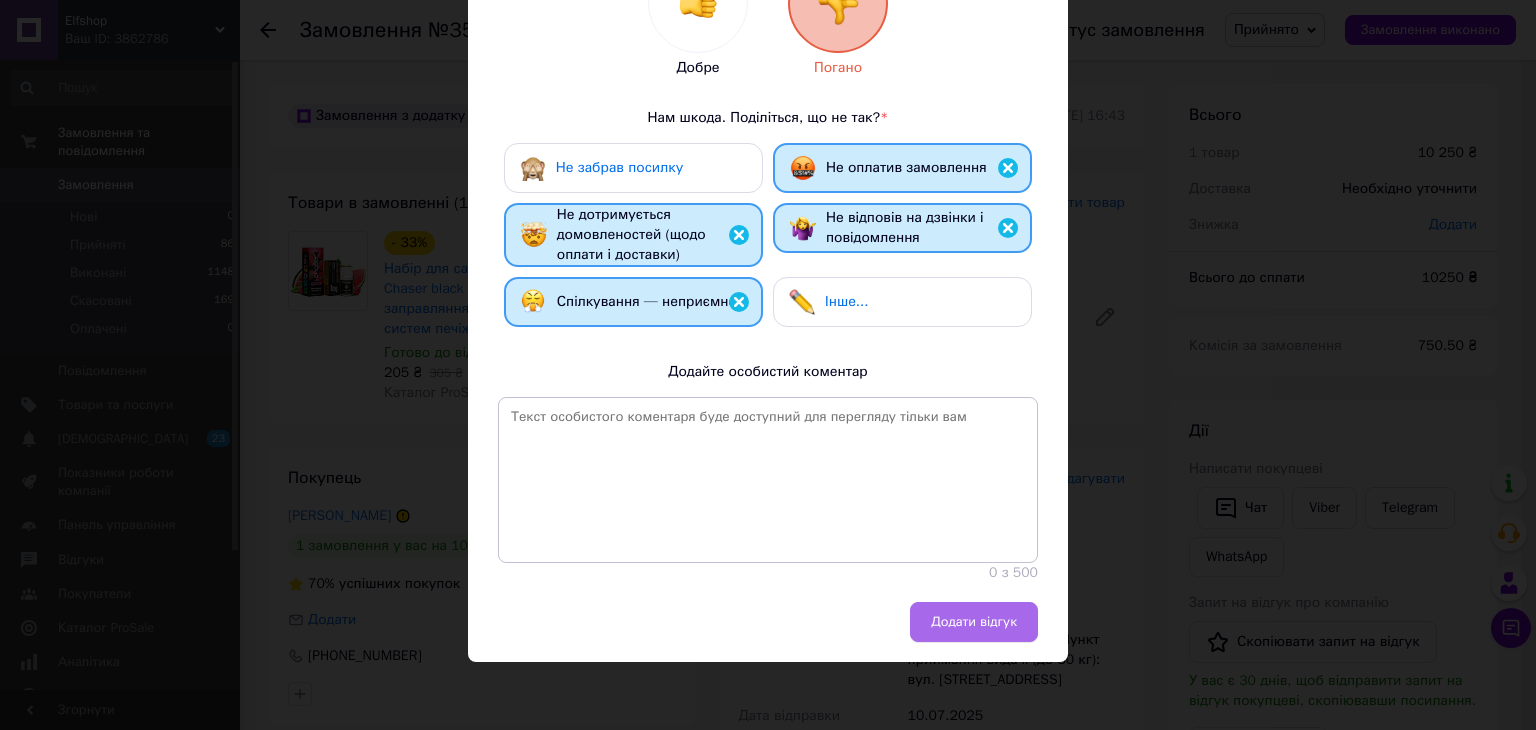 click on "Додати відгук" at bounding box center [974, 622] 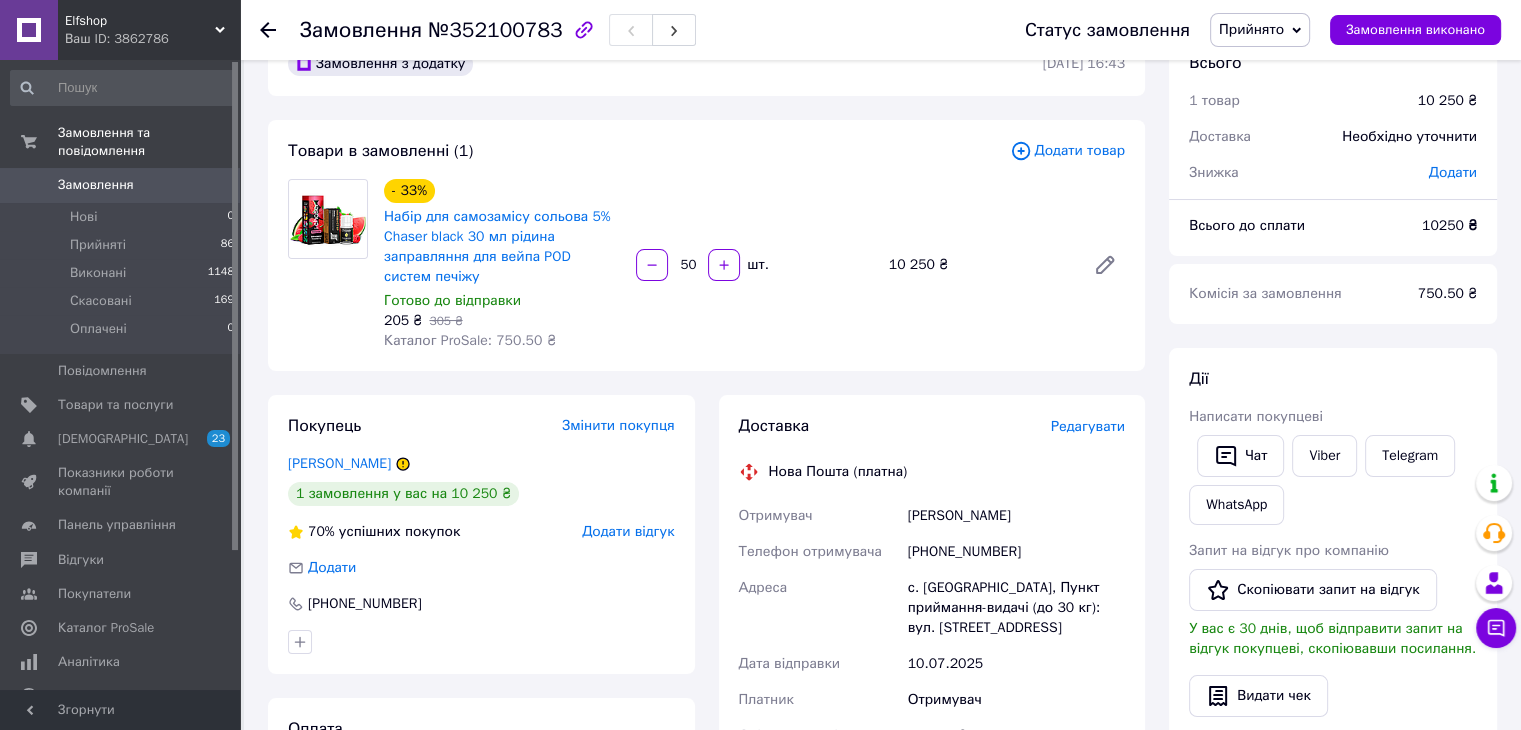scroll, scrollTop: 0, scrollLeft: 0, axis: both 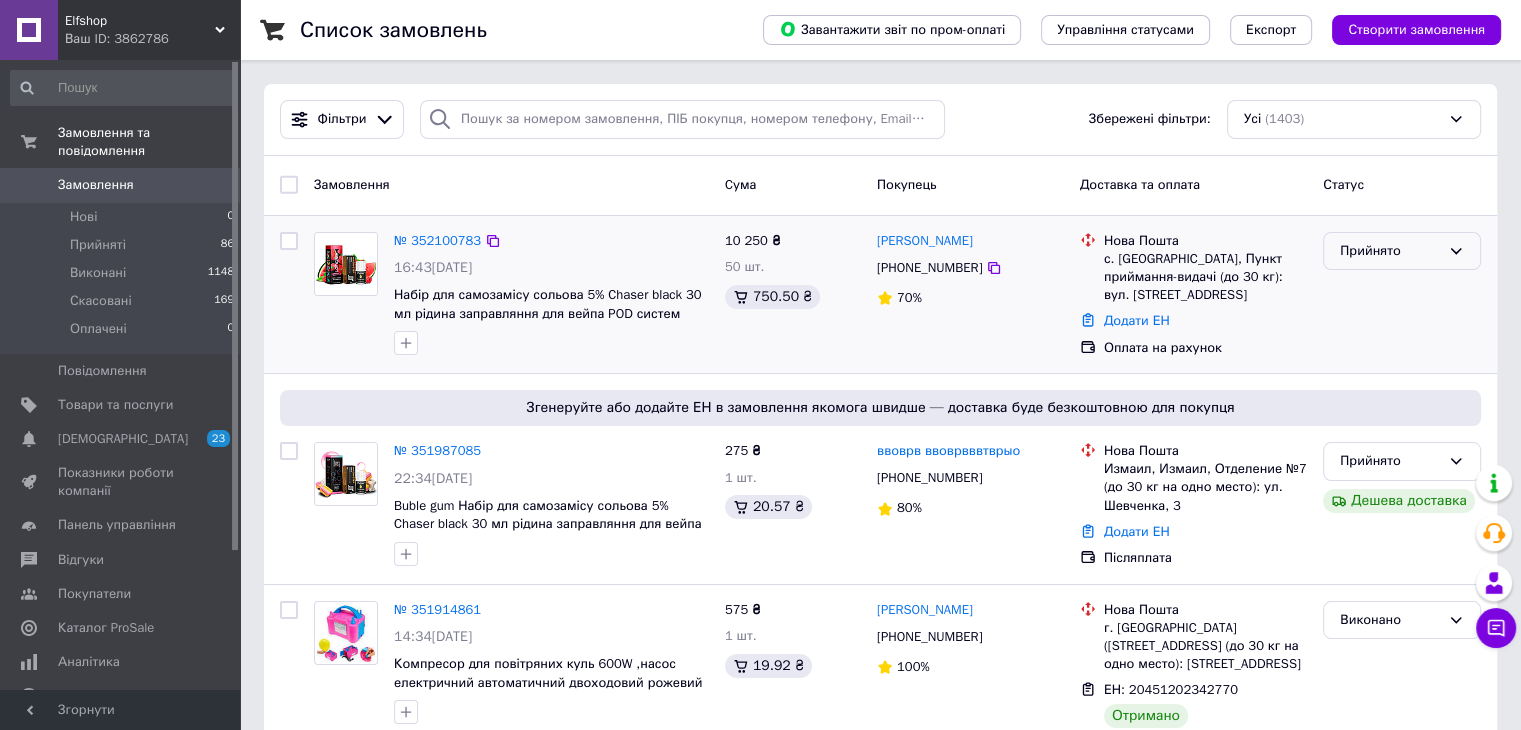 click on "Прийнято" at bounding box center (1390, 251) 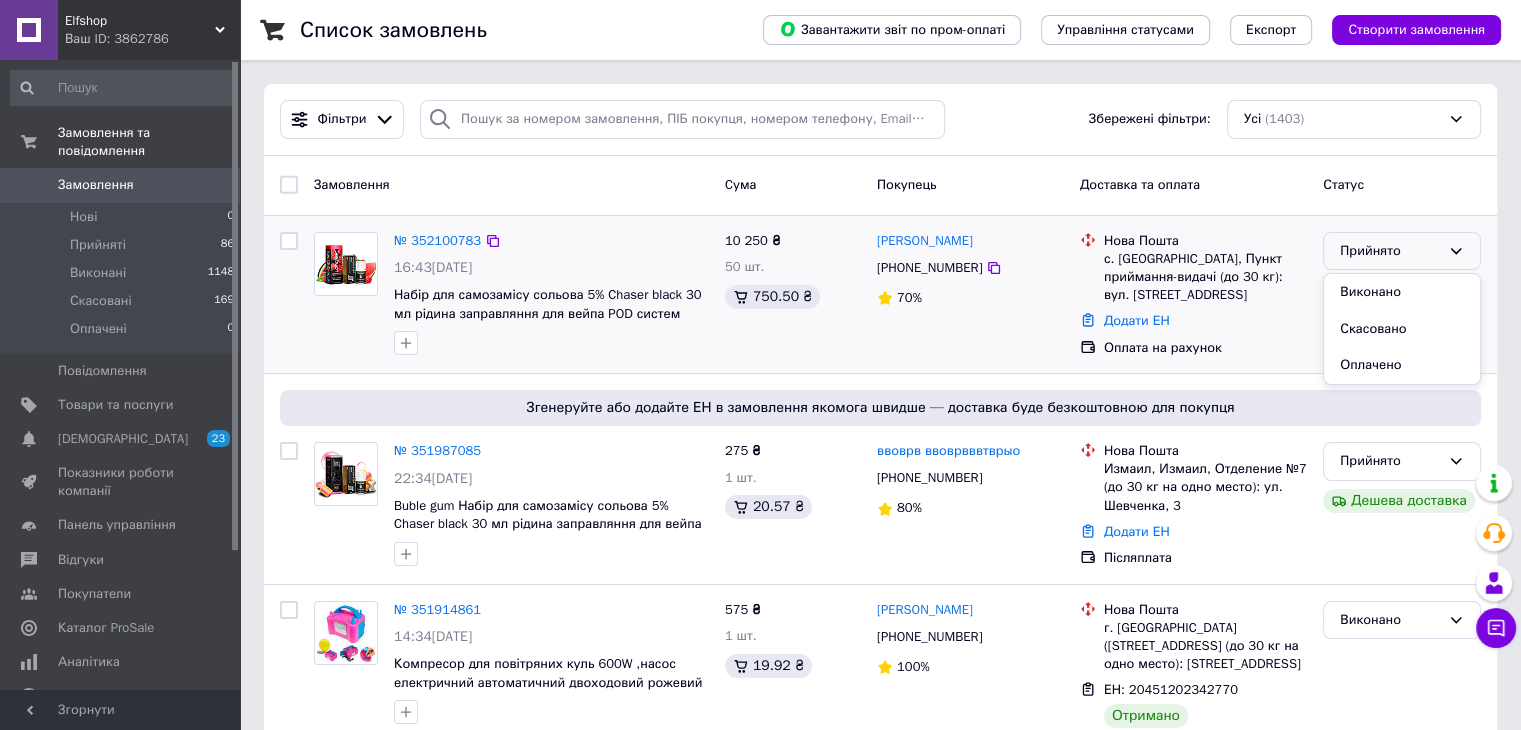 click on "10 250 ₴ 50 шт. 750.50 ₴" at bounding box center [793, 295] 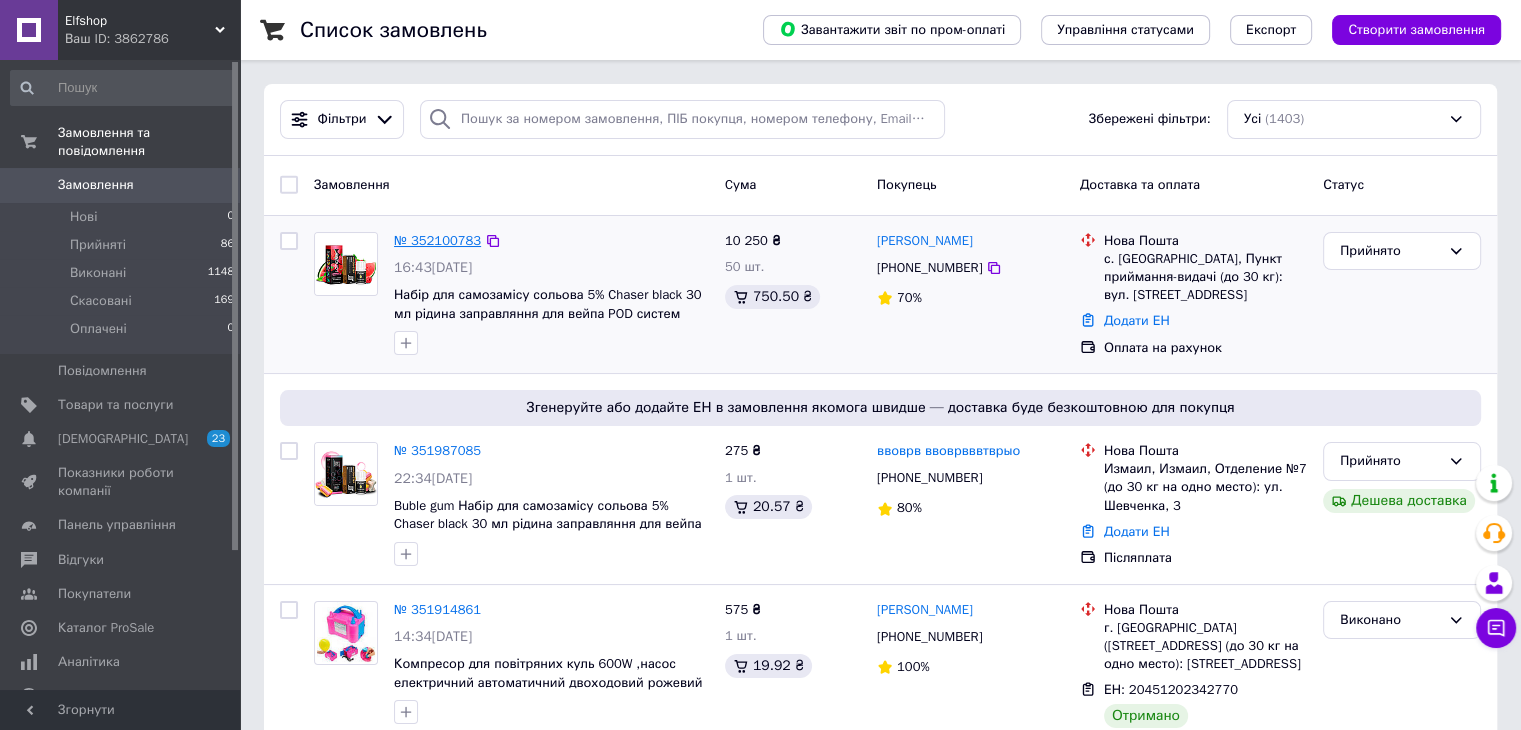 click on "№ 352100783" at bounding box center (437, 240) 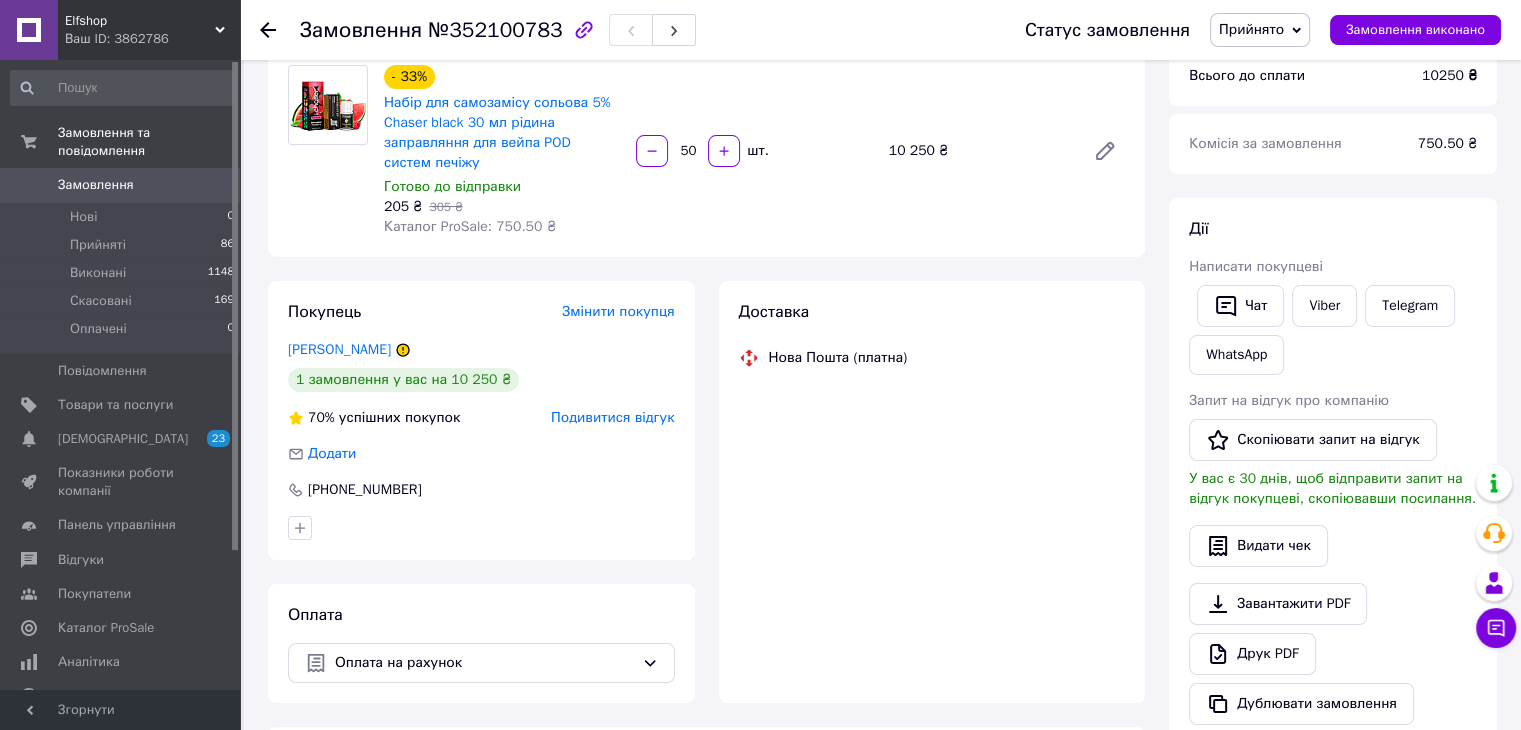 scroll, scrollTop: 200, scrollLeft: 0, axis: vertical 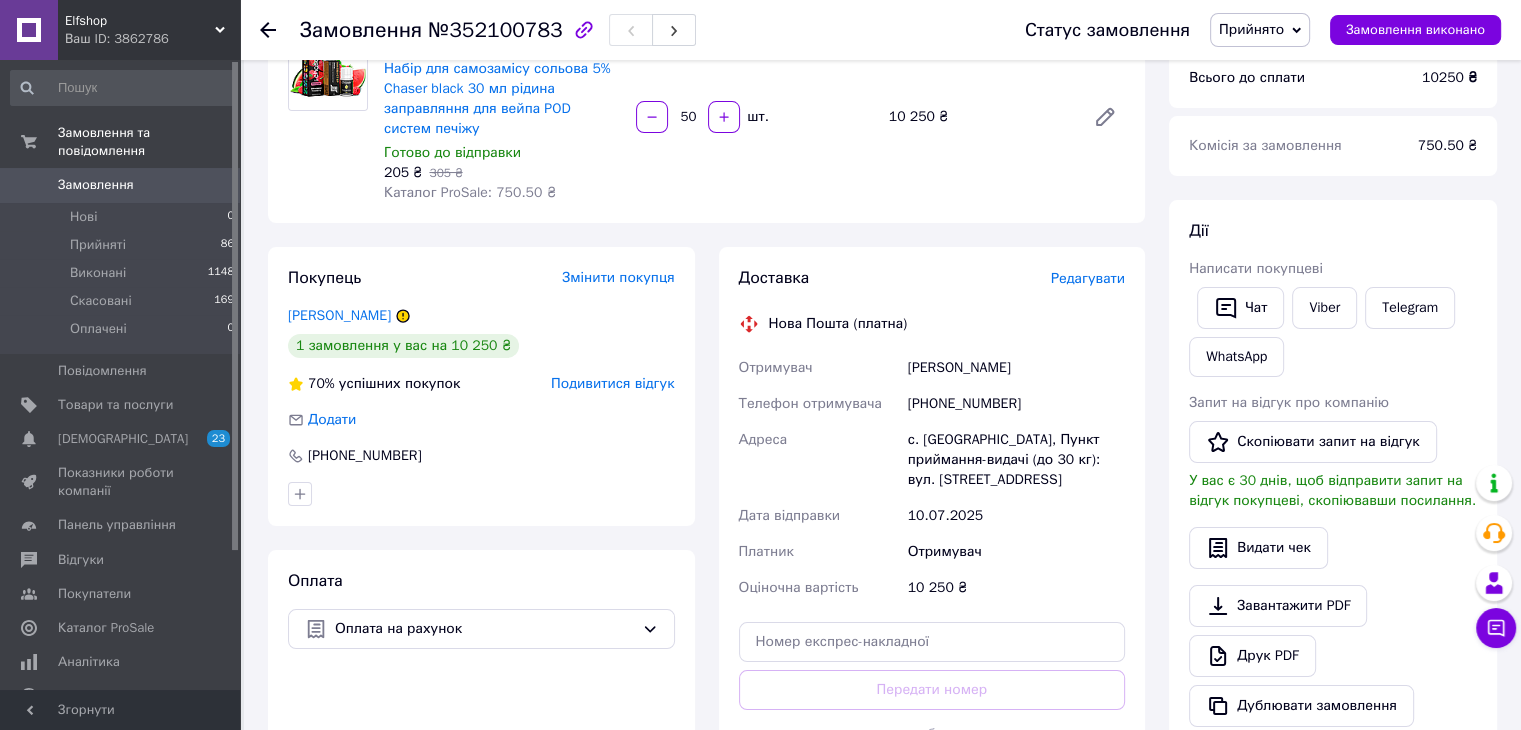 click 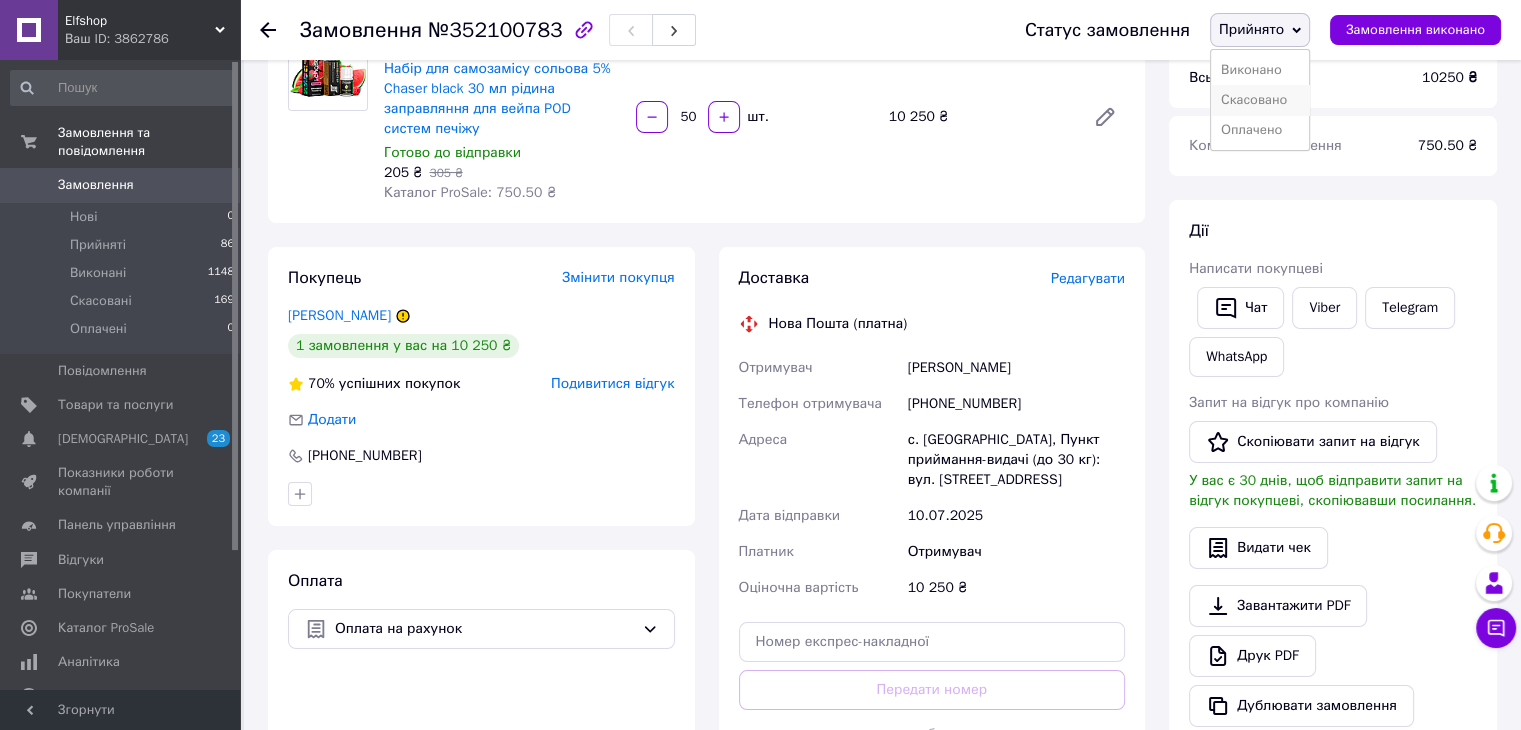 click on "Скасовано" at bounding box center [1260, 100] 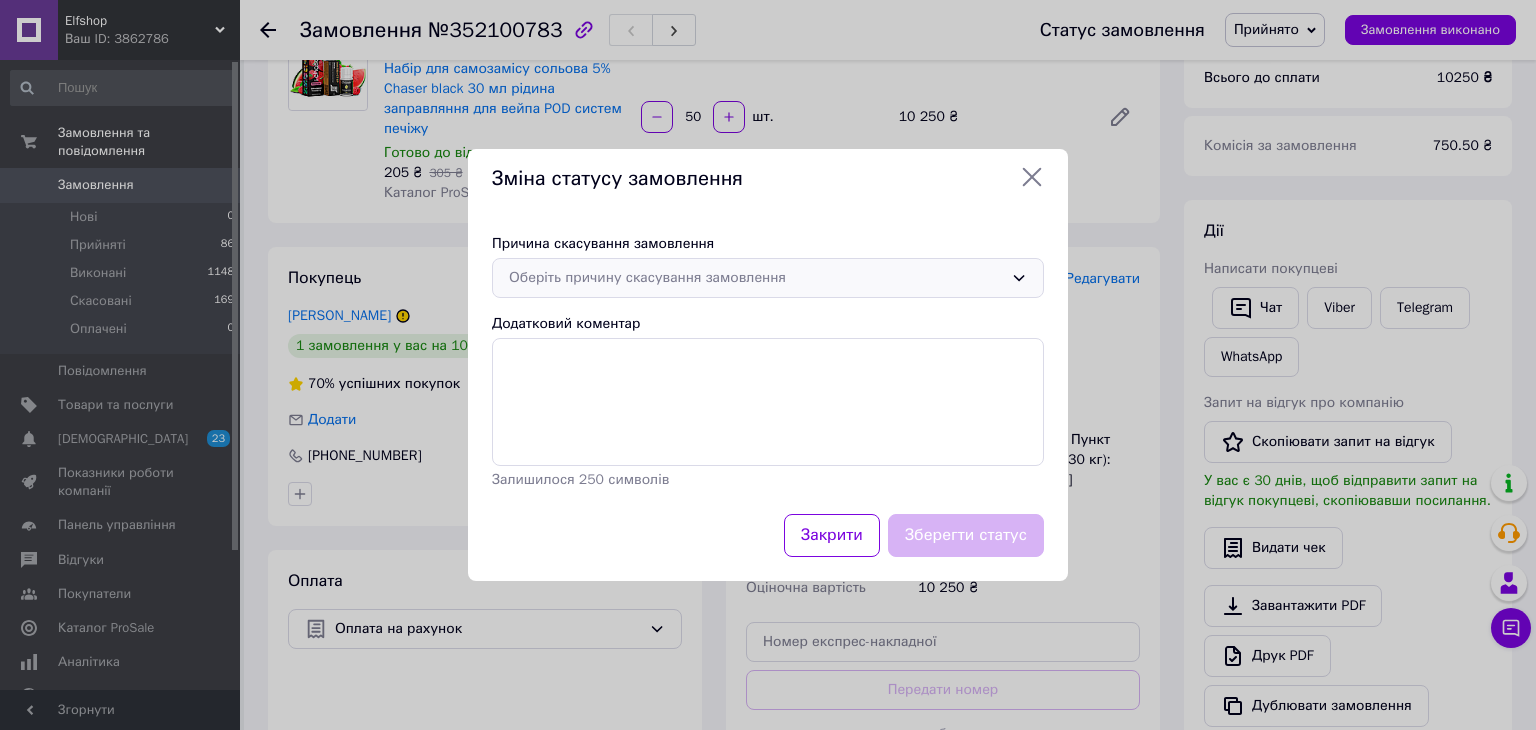 click on "Оберіть причину скасування замовлення" at bounding box center [756, 278] 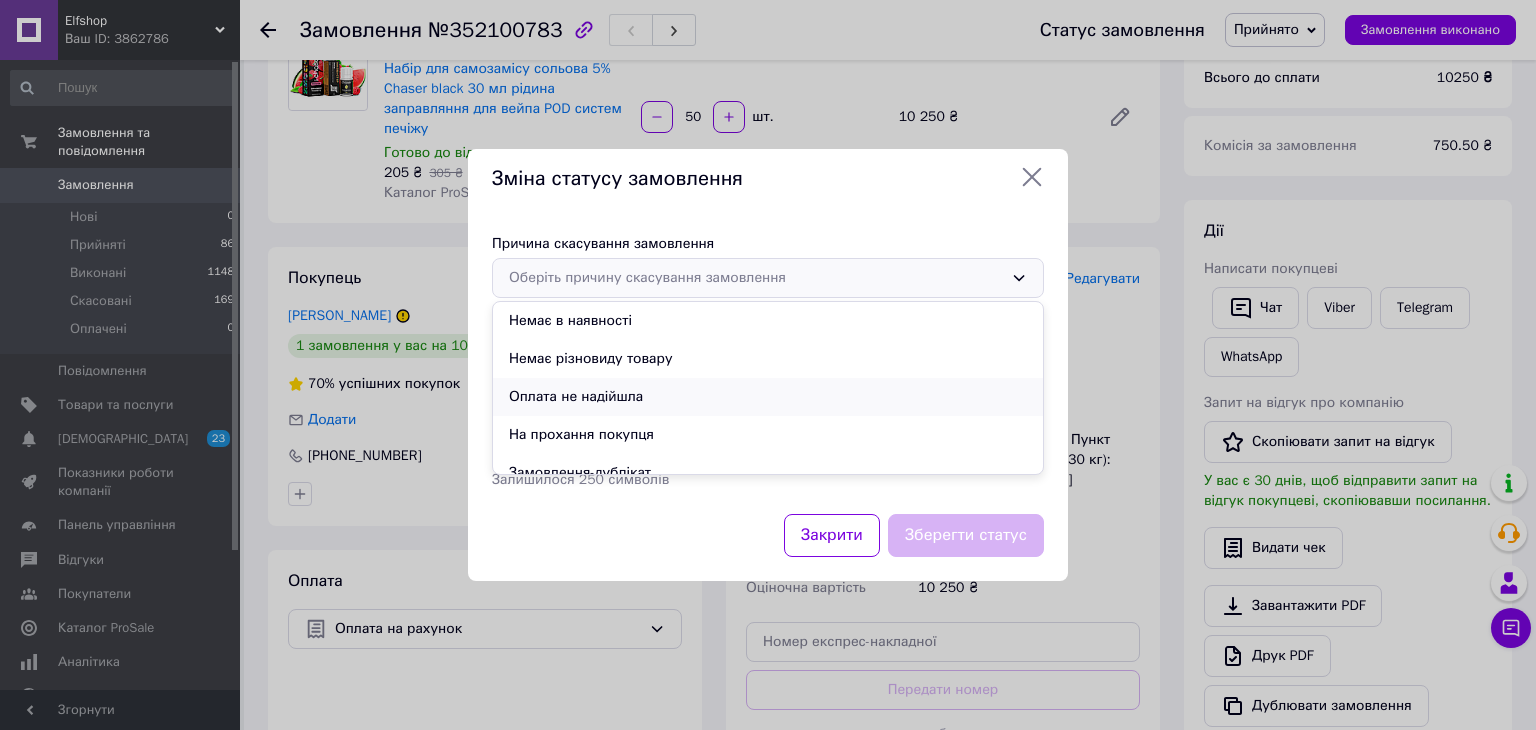 click on "Оплата не надійшла" at bounding box center (768, 397) 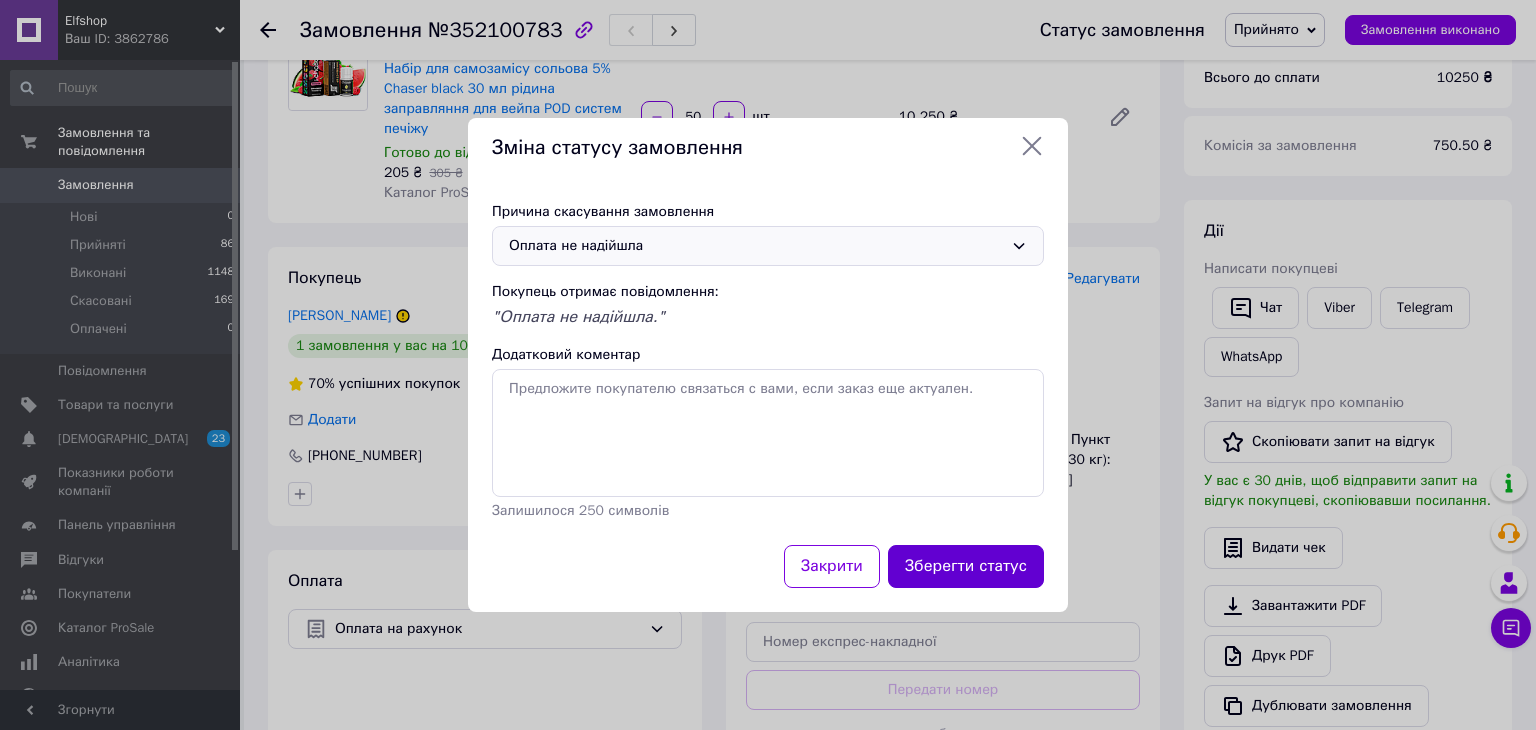click on "Зберегти статус" at bounding box center [966, 566] 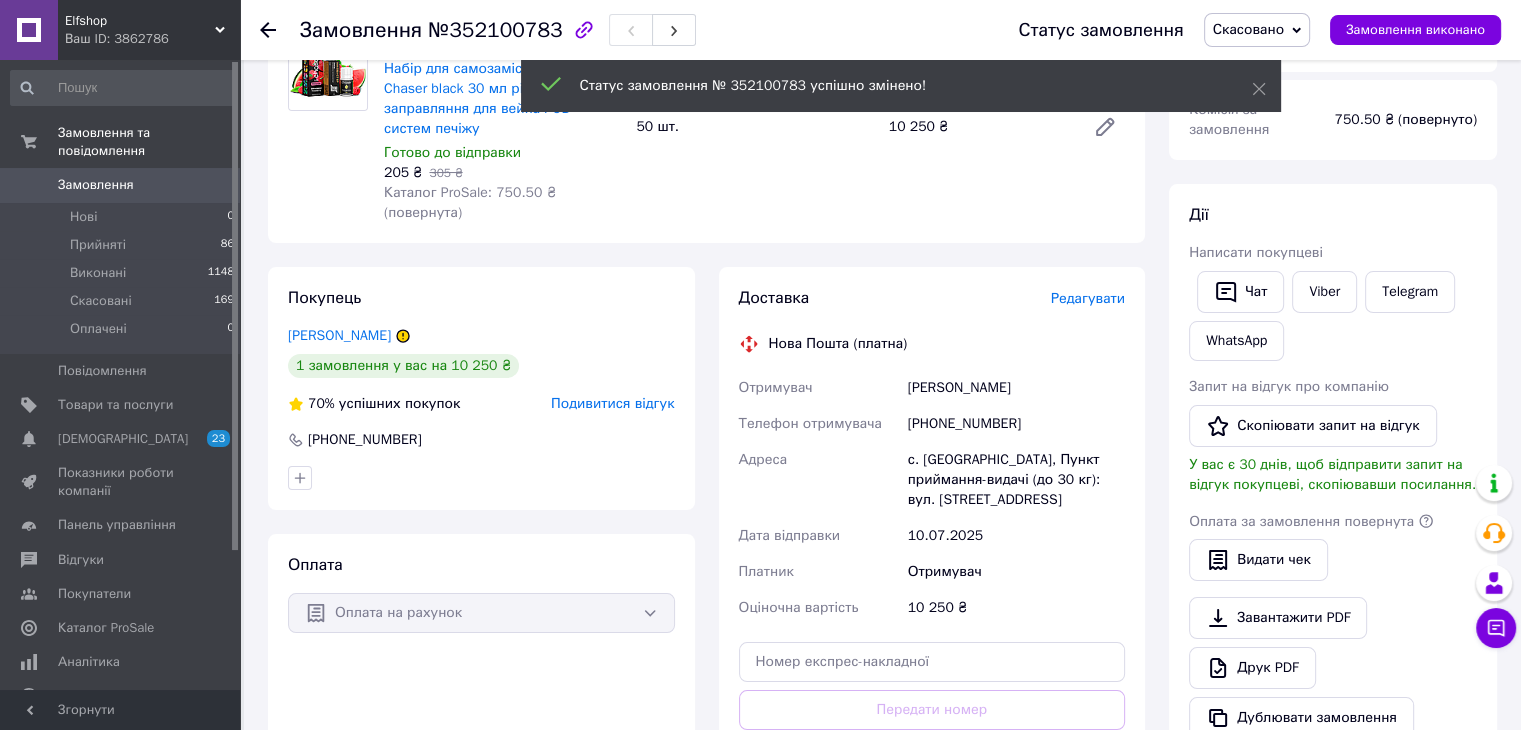 click on "Замовлення" at bounding box center [96, 185] 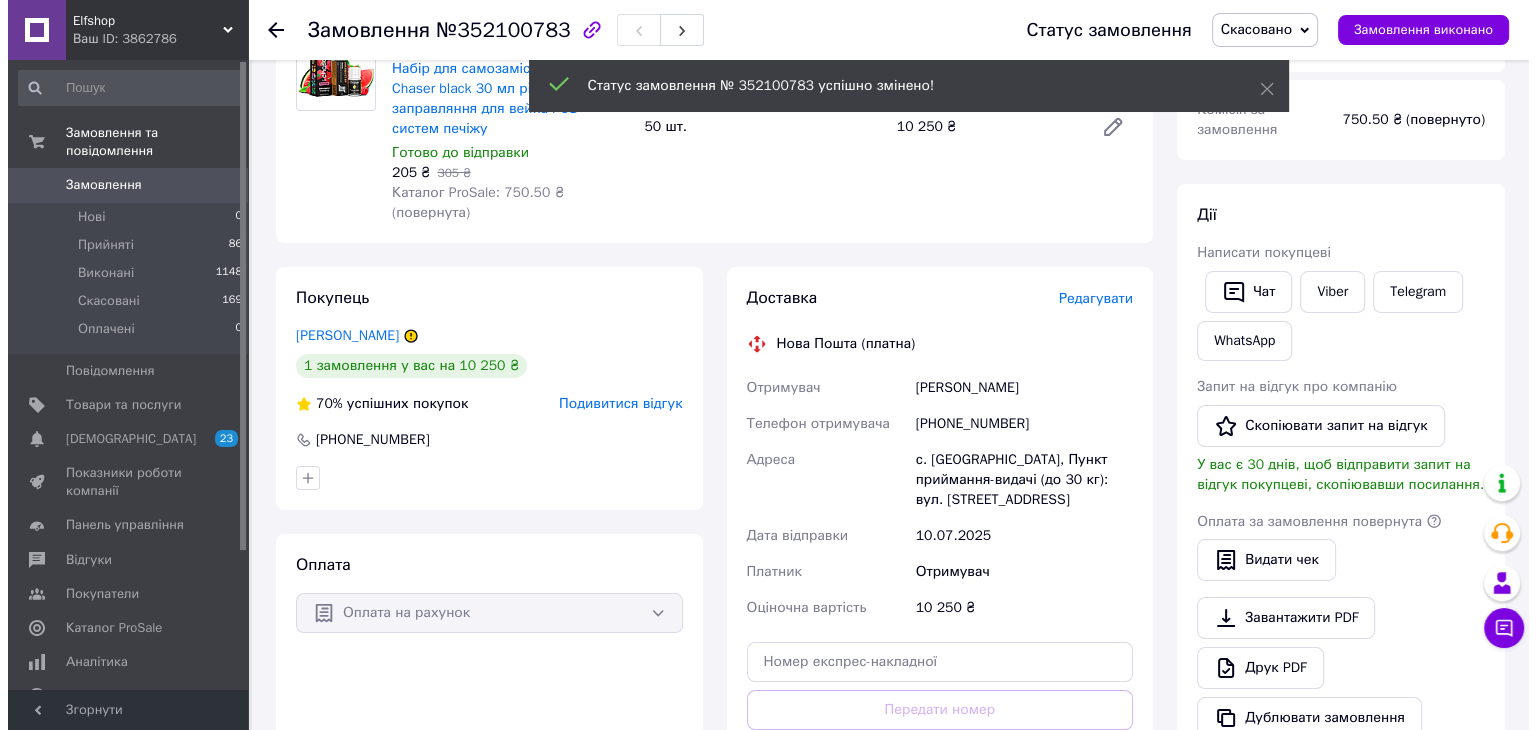 scroll, scrollTop: 0, scrollLeft: 0, axis: both 